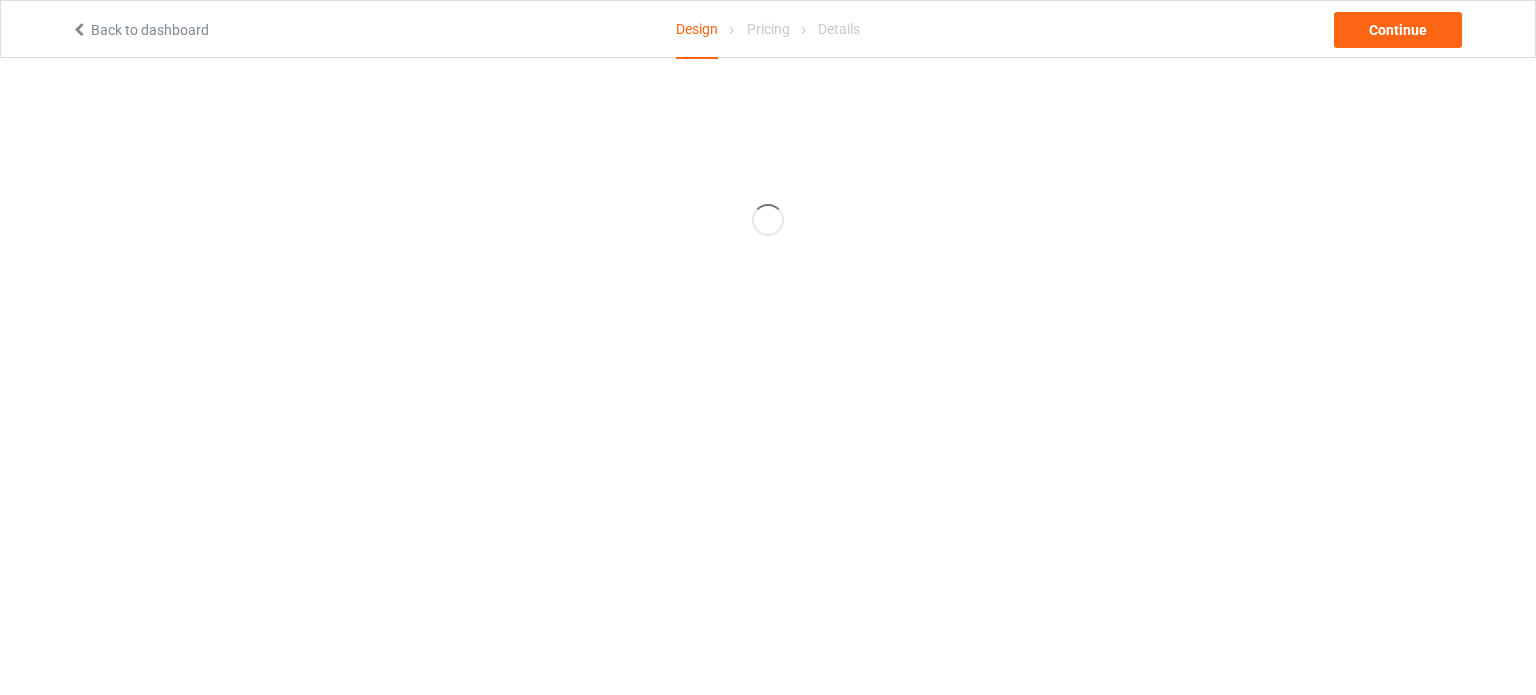 scroll, scrollTop: 0, scrollLeft: 0, axis: both 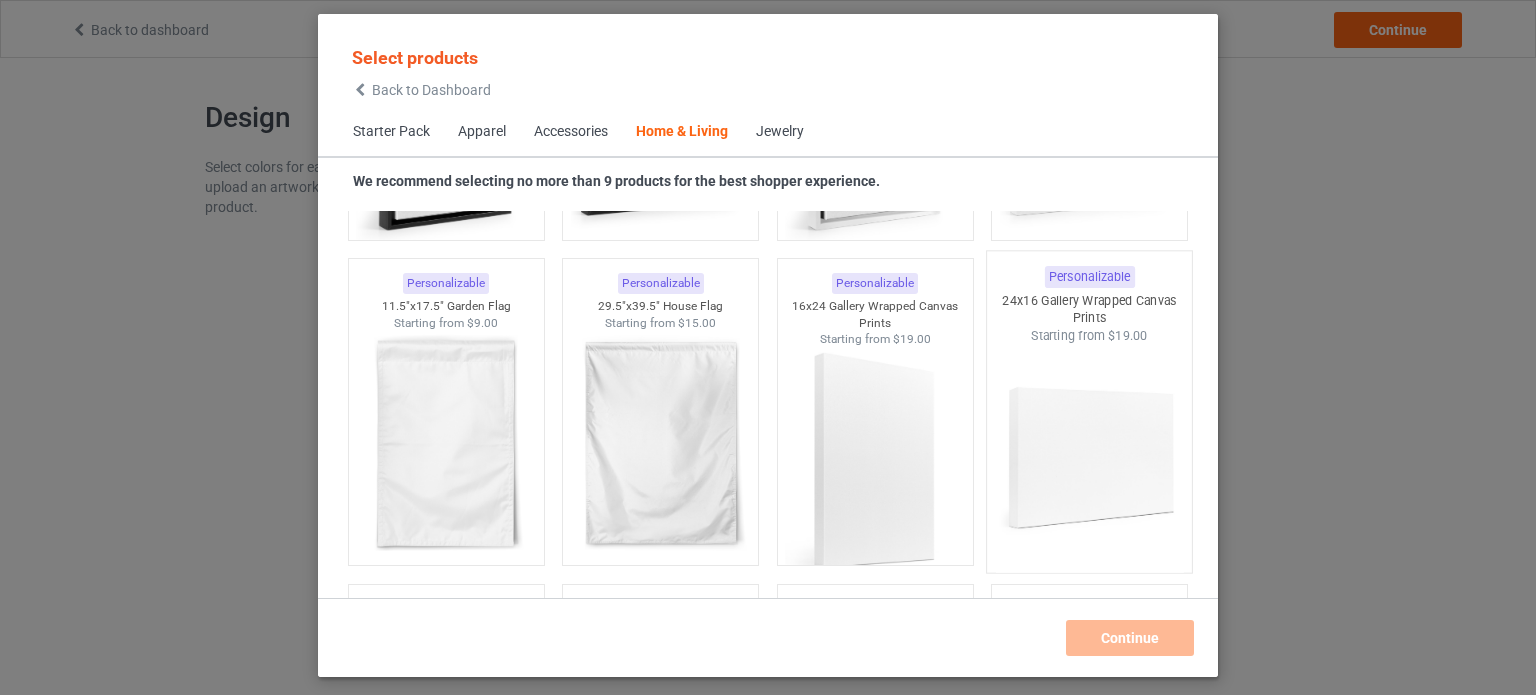 click at bounding box center (1090, 462) 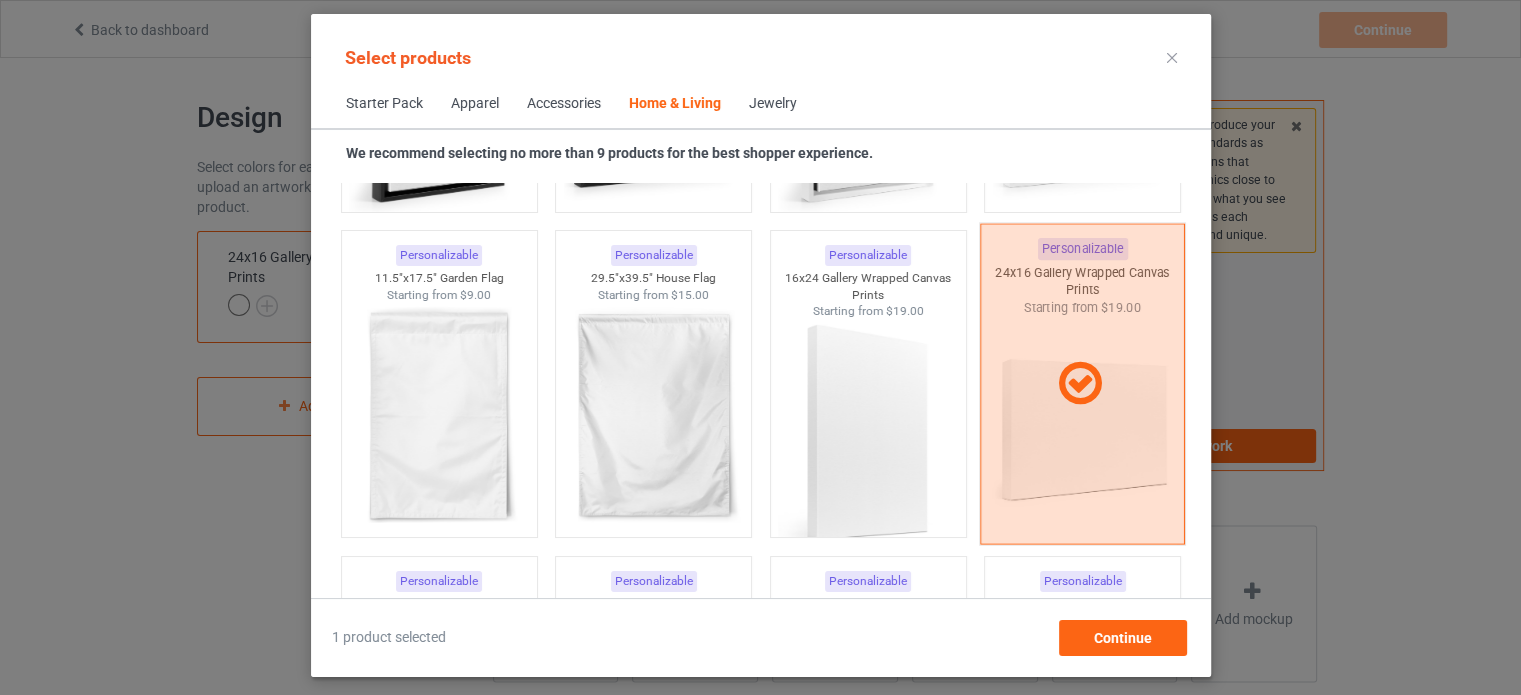 scroll, scrollTop: 14424, scrollLeft: 0, axis: vertical 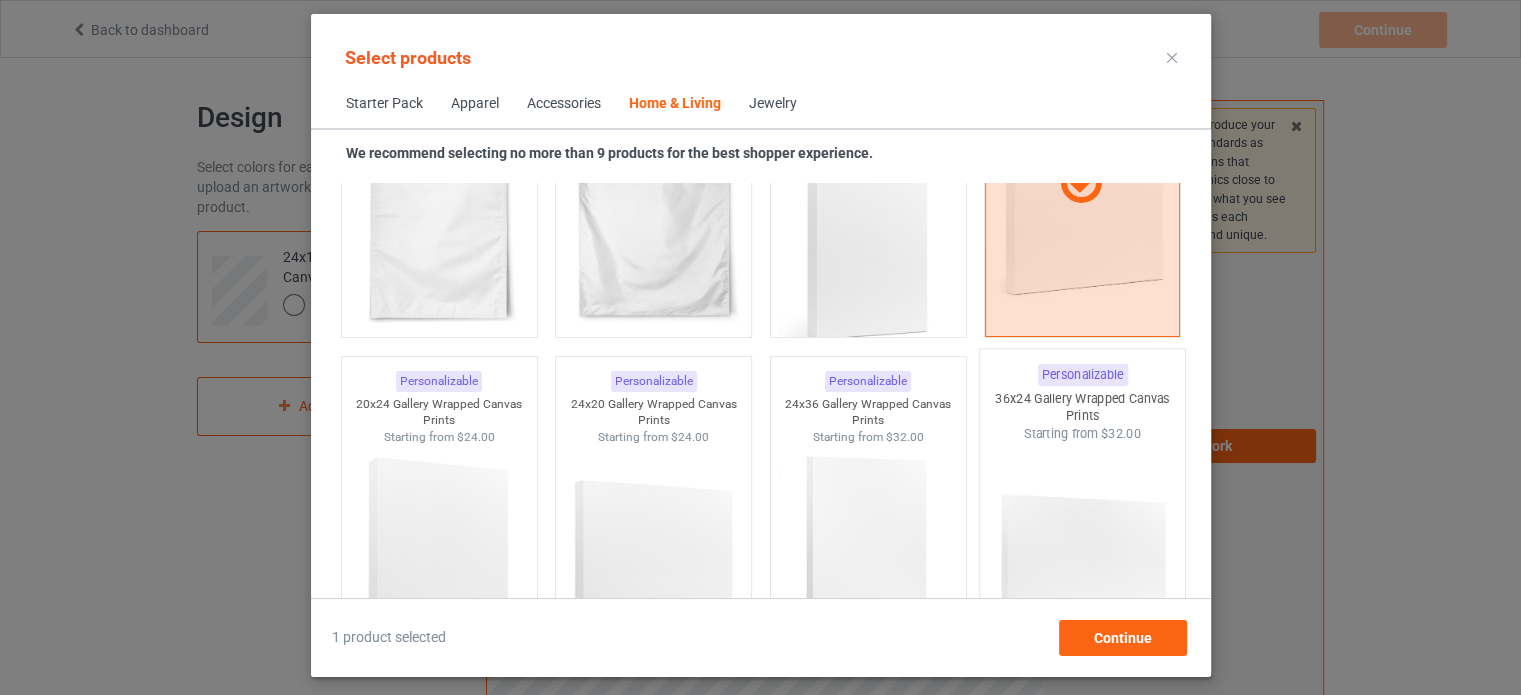 click at bounding box center (1082, 559) 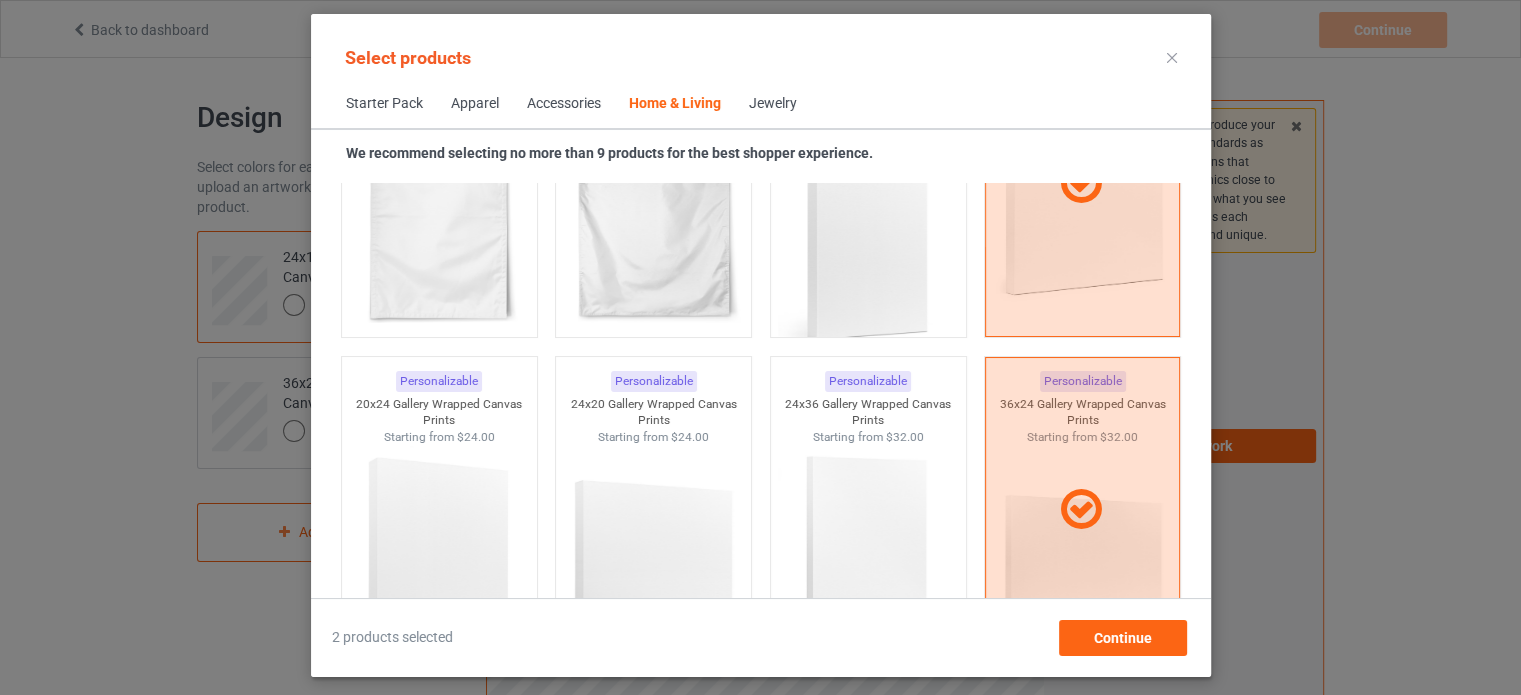 scroll, scrollTop: 8903, scrollLeft: 0, axis: vertical 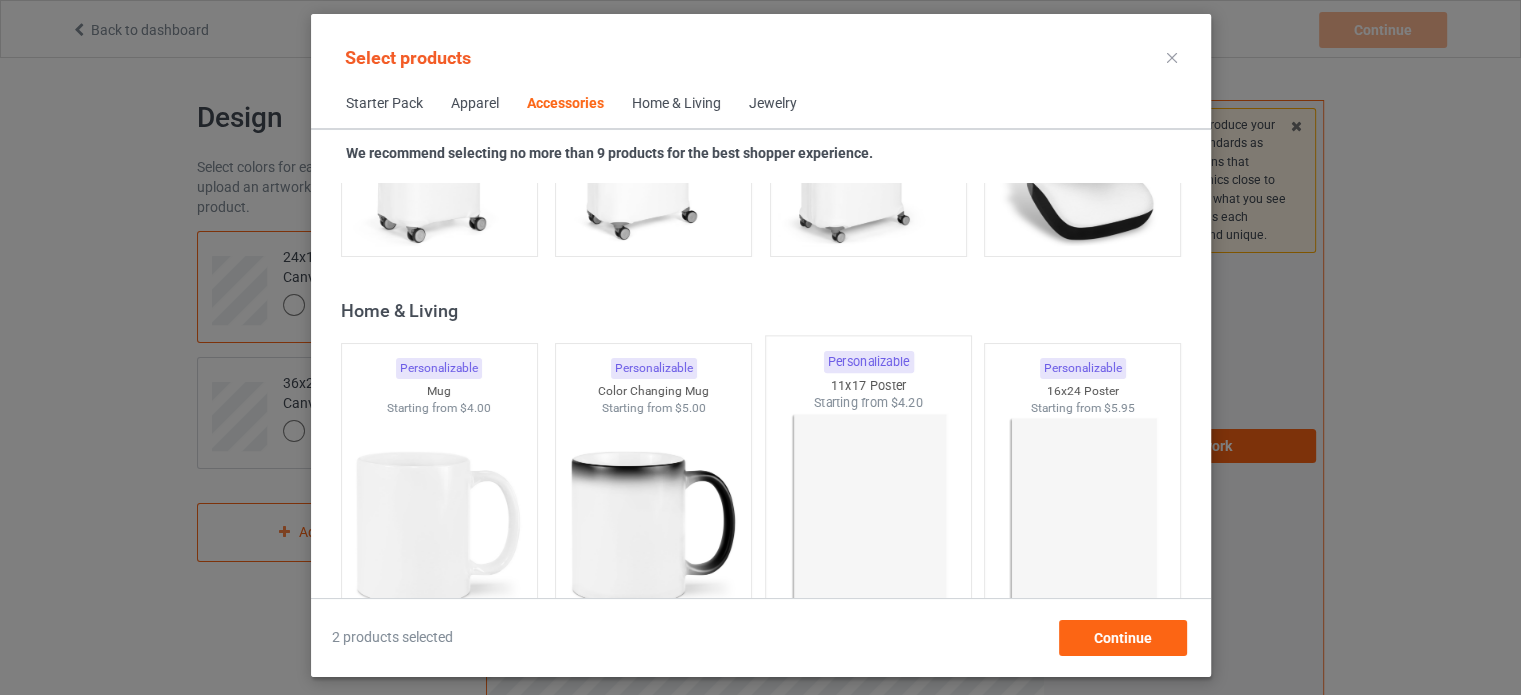 click at bounding box center [868, 529] 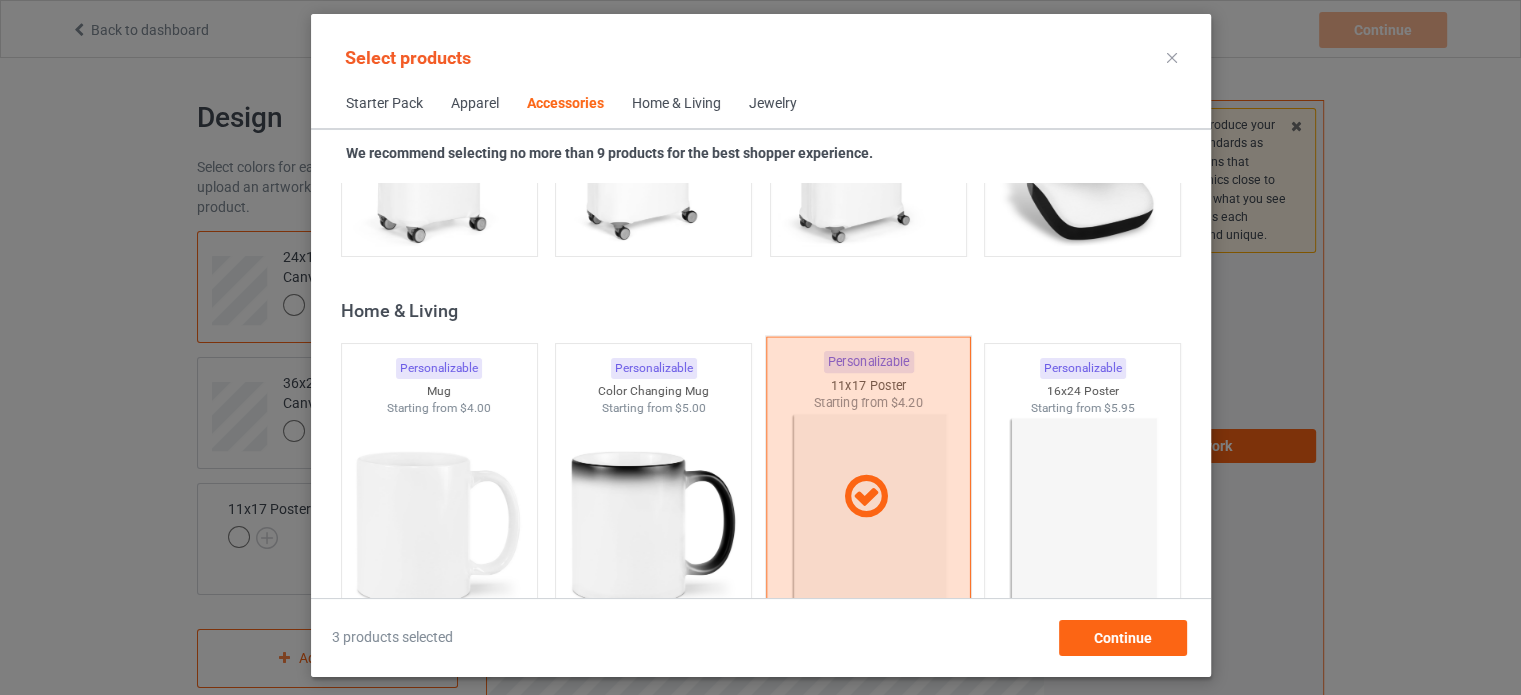 click at bounding box center [867, 497] 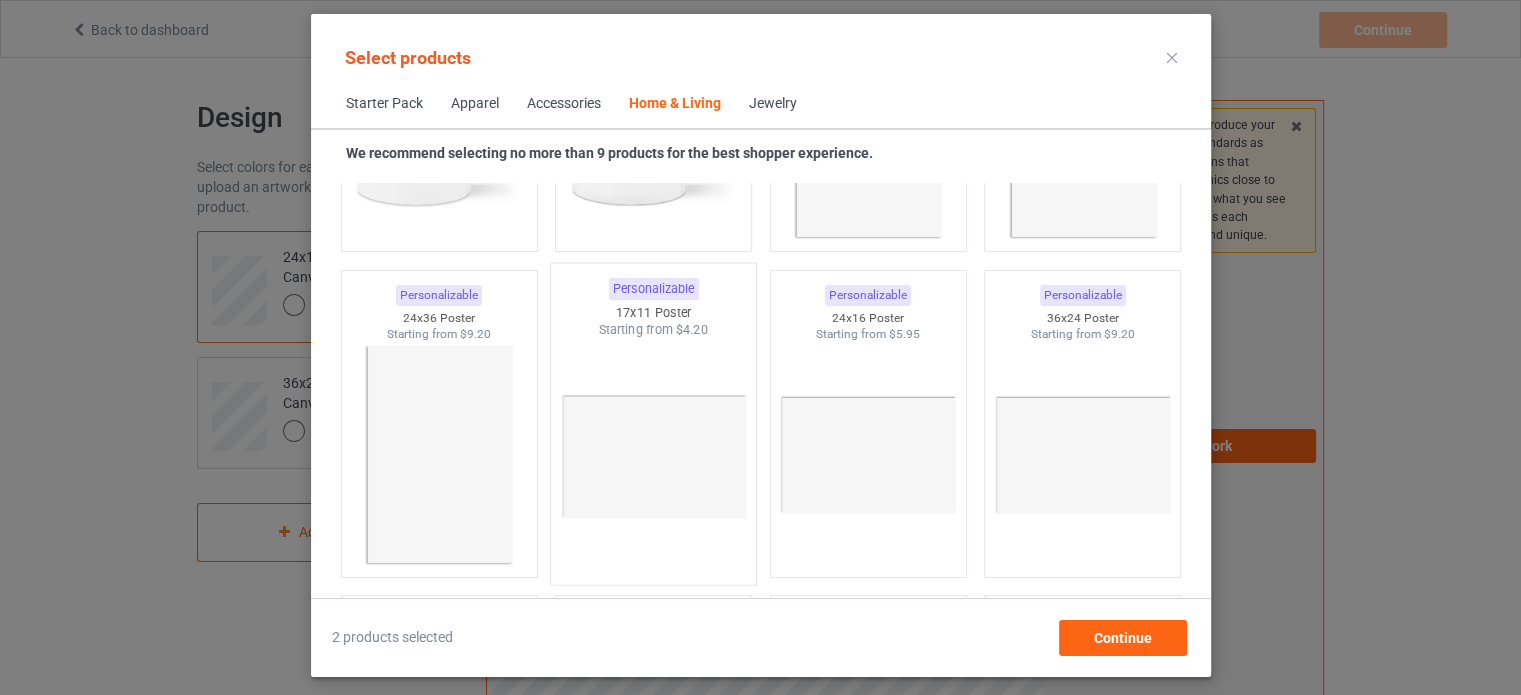scroll, scrollTop: 9303, scrollLeft: 0, axis: vertical 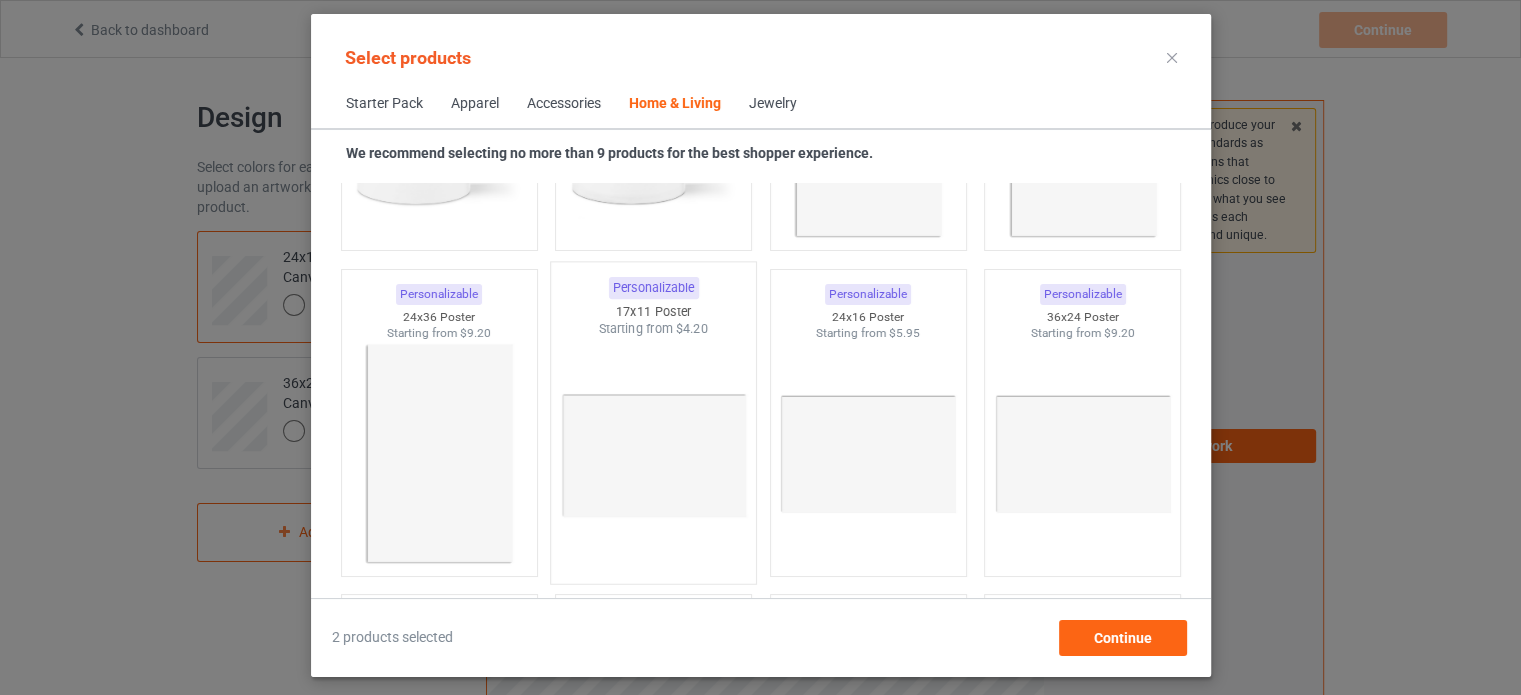 click at bounding box center [653, 455] 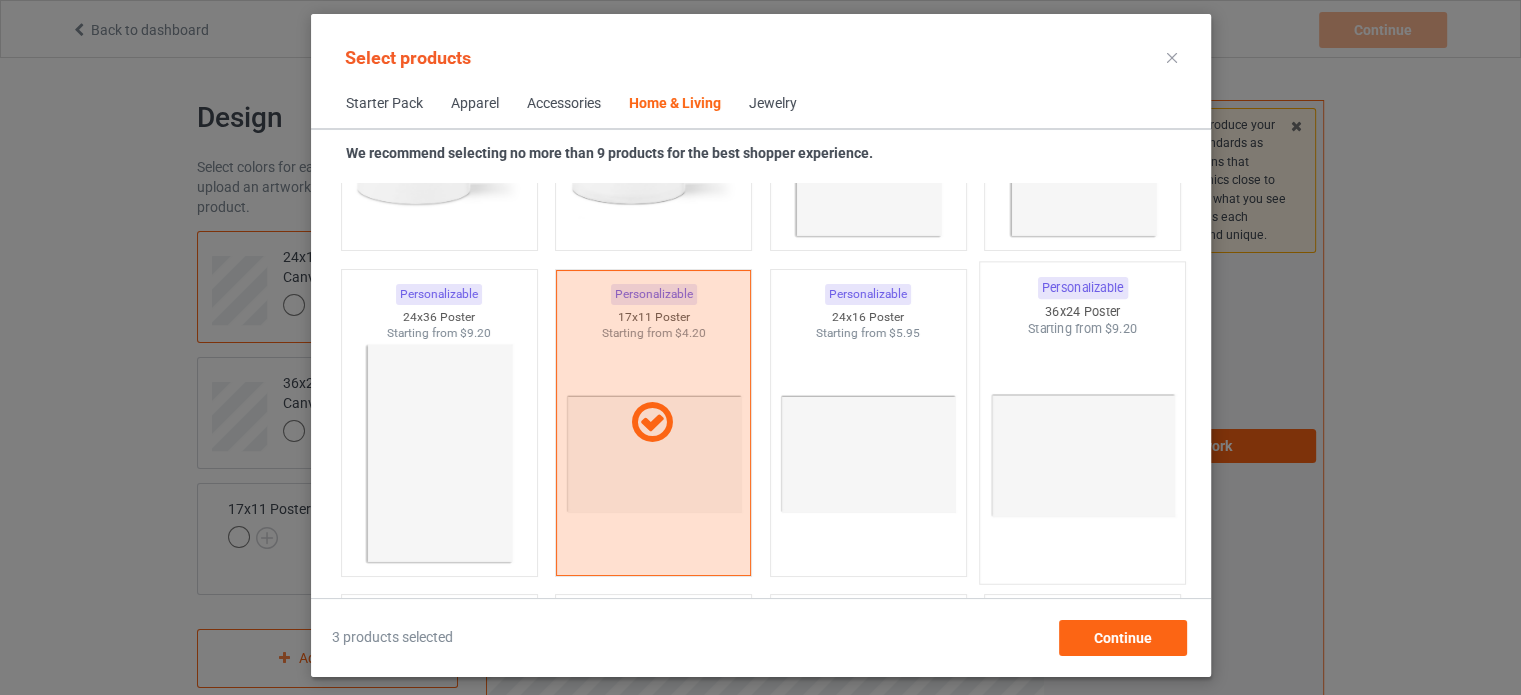 drag, startPoint x: 876, startPoint y: 372, endPoint x: 1015, endPoint y: 371, distance: 139.0036 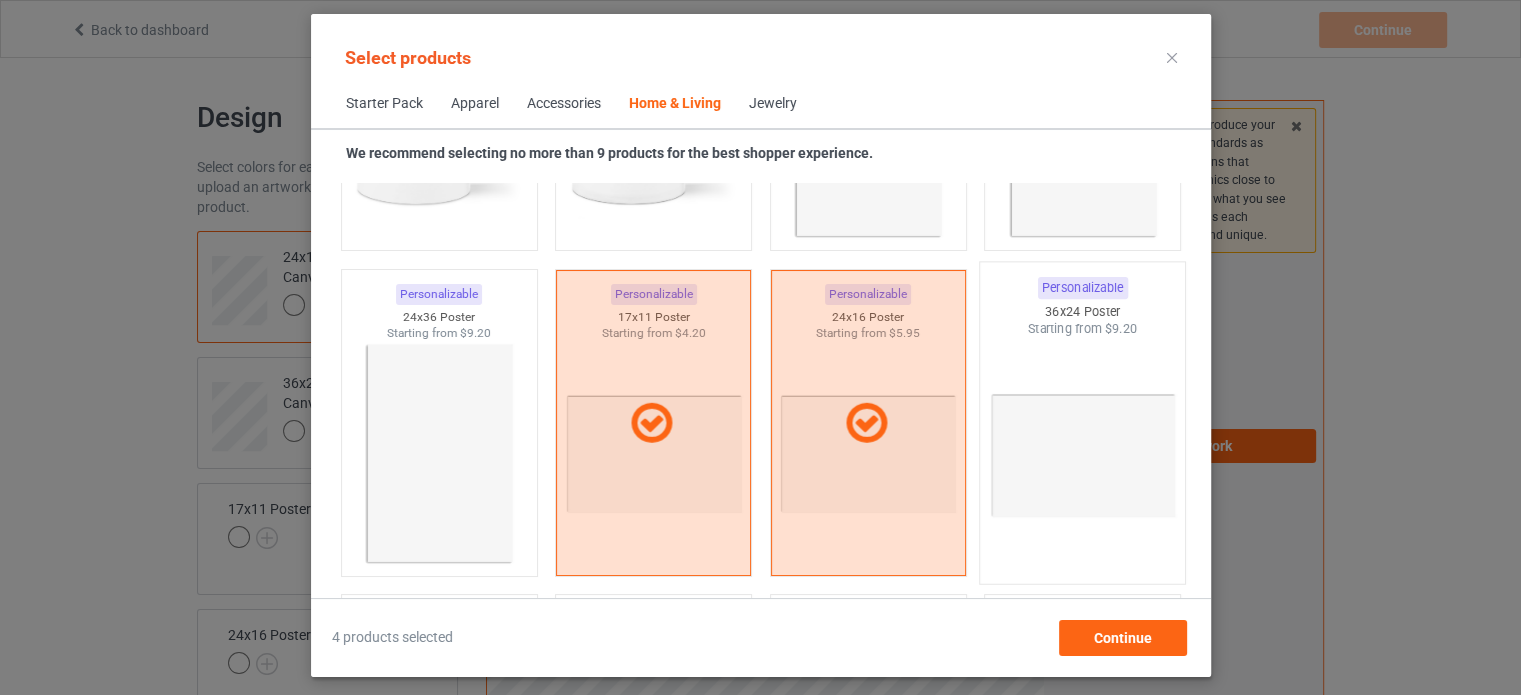 click at bounding box center (1082, 455) 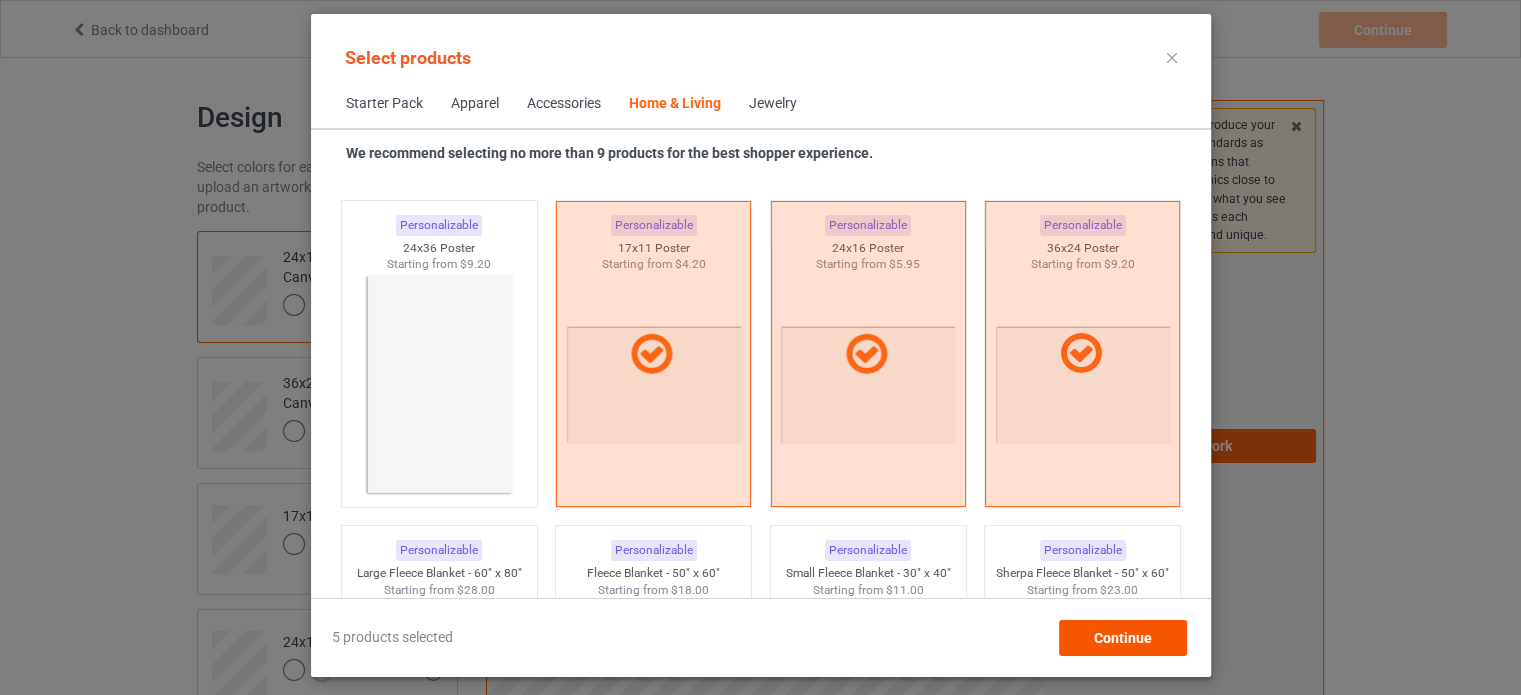scroll, scrollTop: 9403, scrollLeft: 0, axis: vertical 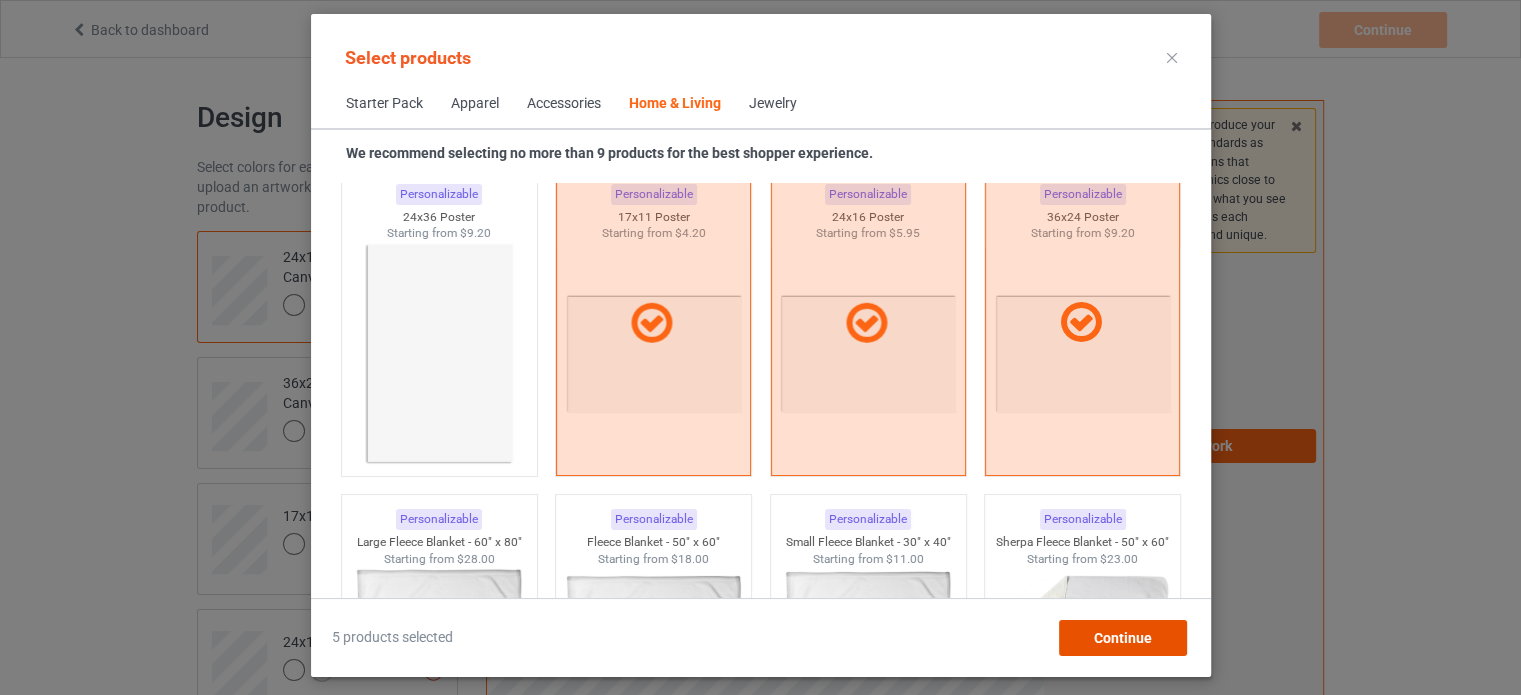 click on "Continue" at bounding box center (1122, 638) 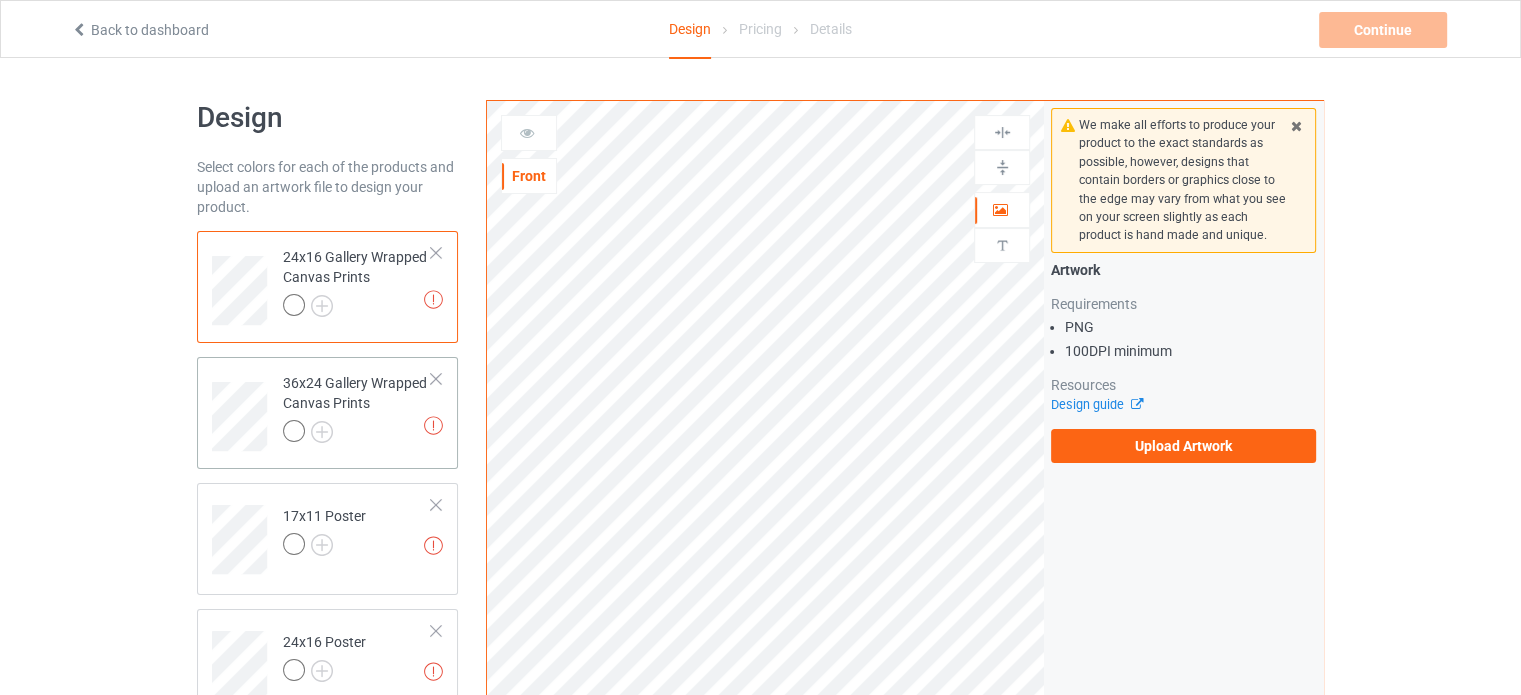 click on "36x24 Gallery Wrapped Canvas Prints" at bounding box center [357, 407] 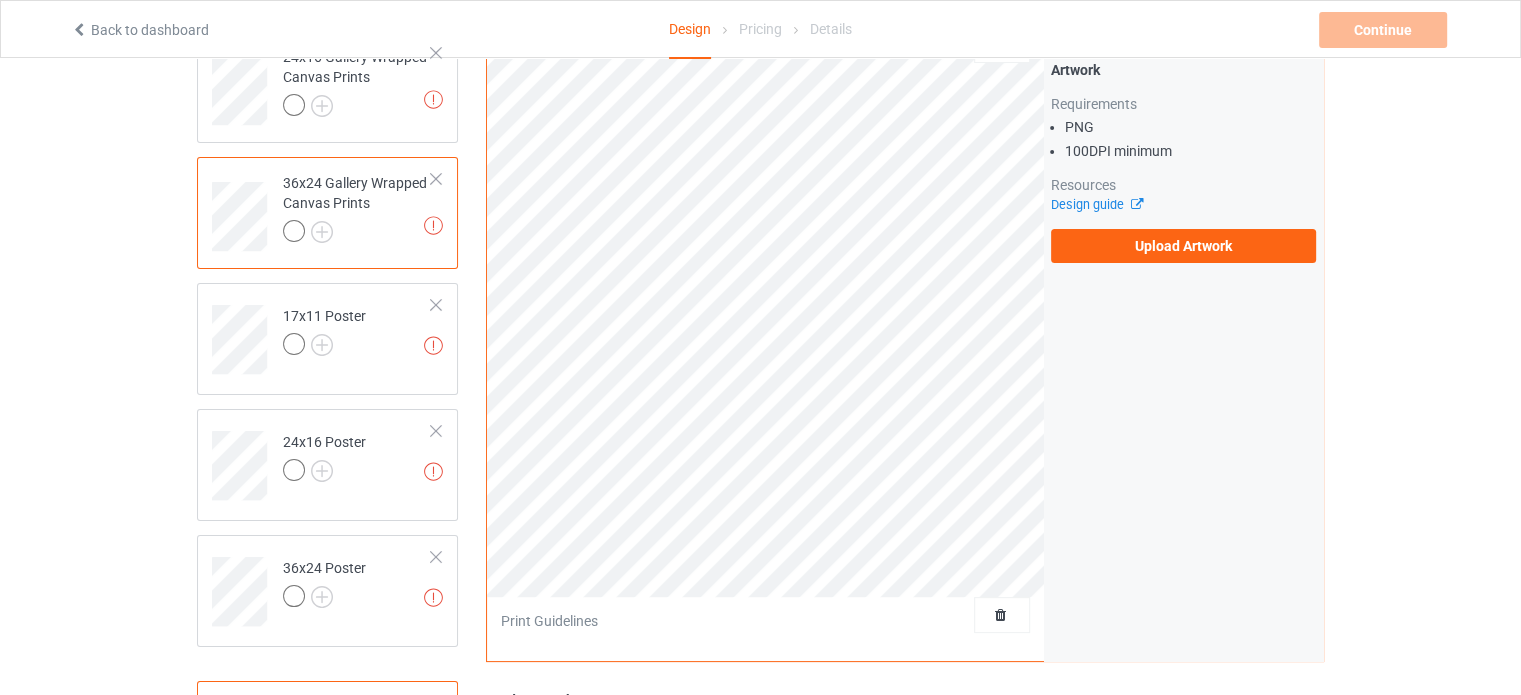 scroll, scrollTop: 100, scrollLeft: 0, axis: vertical 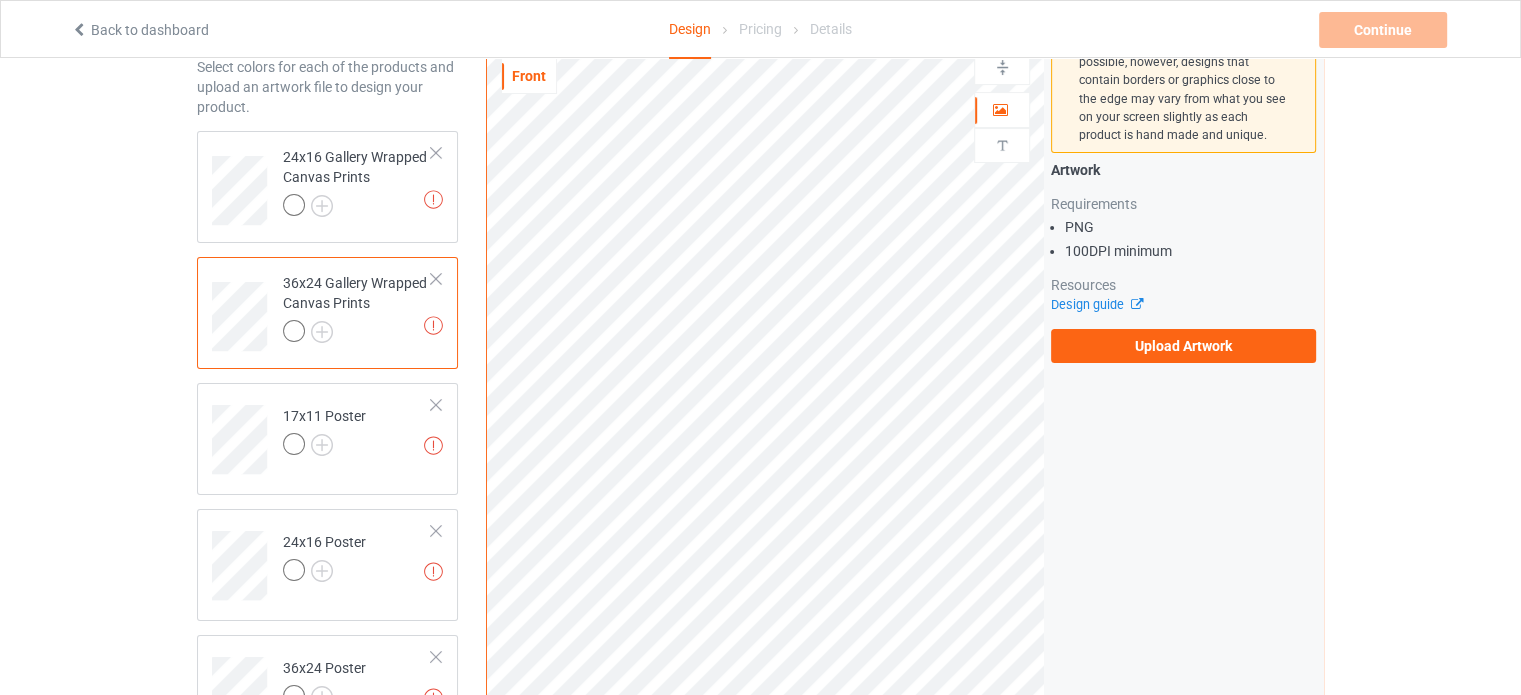click at bounding box center (436, 279) 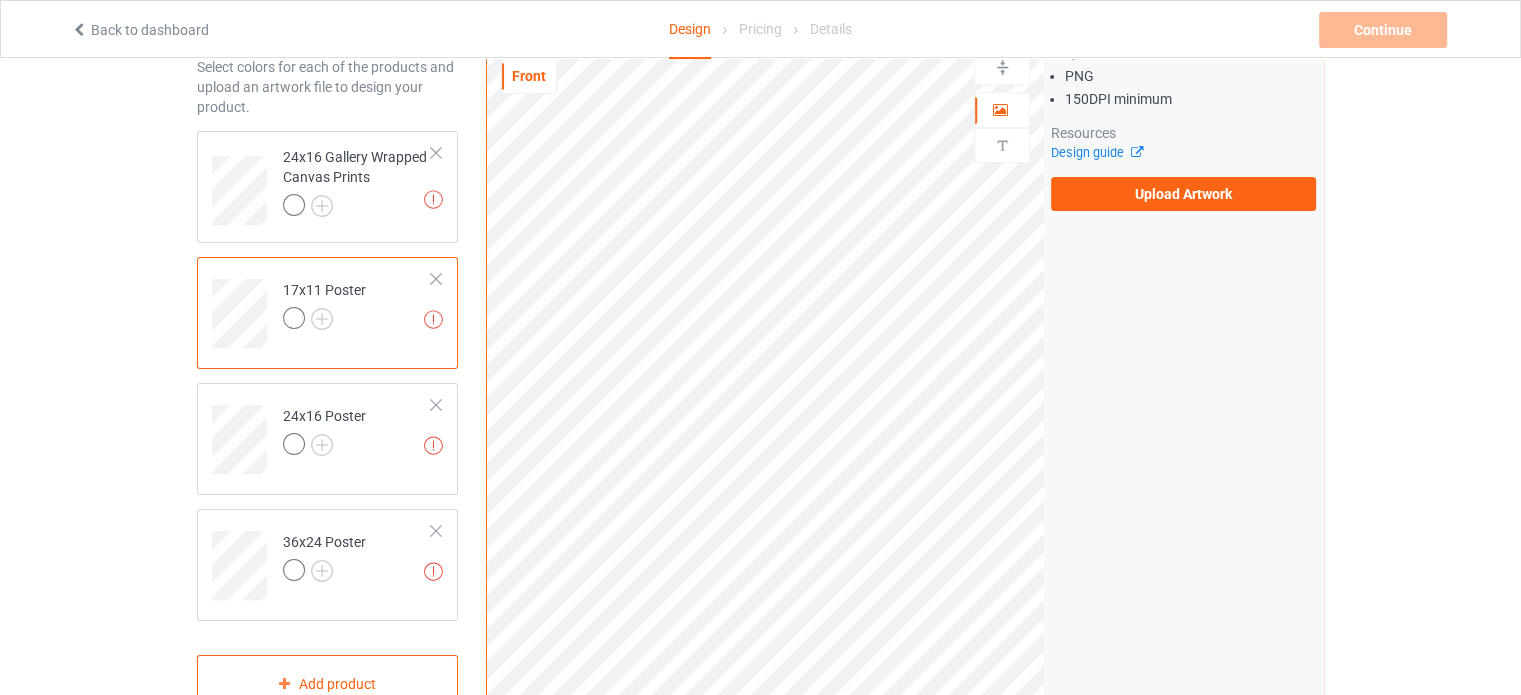 click on "17x11 Poster" at bounding box center [324, 304] 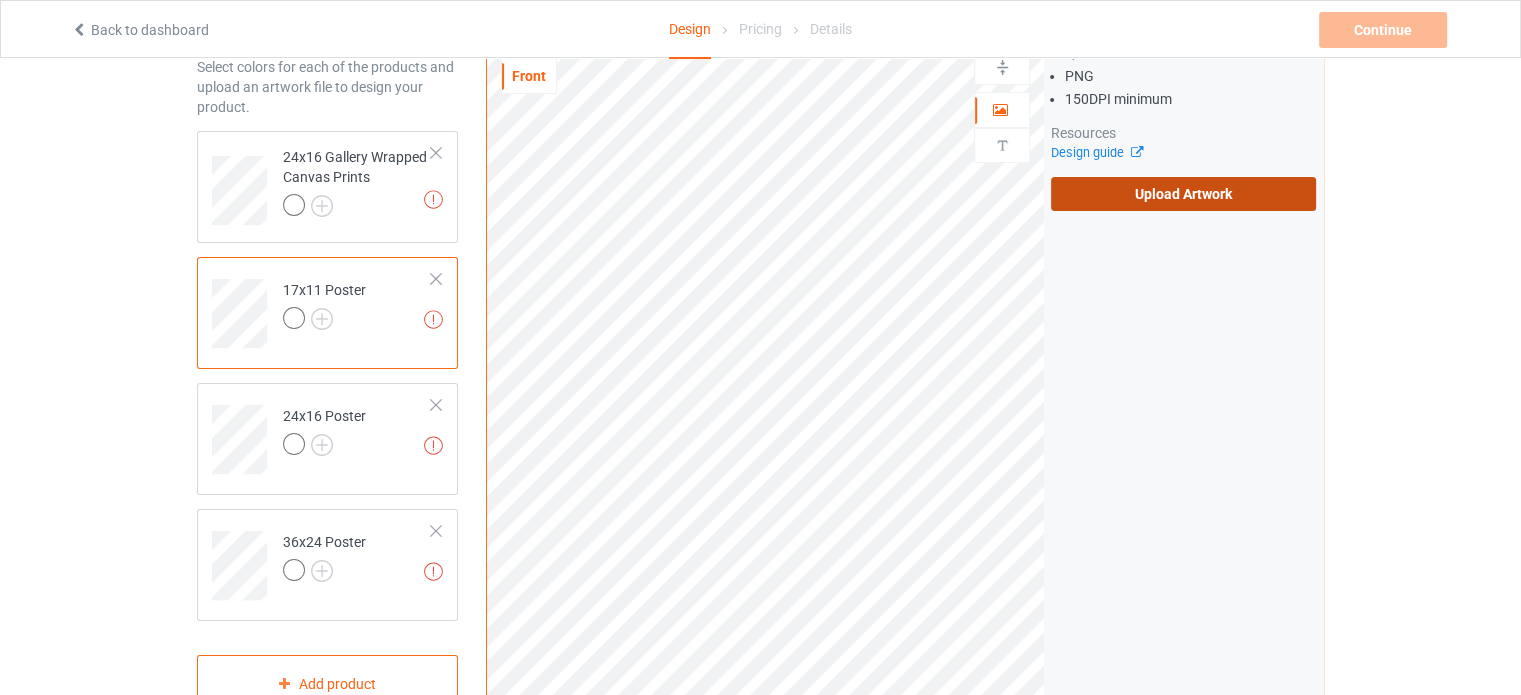 click on "Upload Artwork" at bounding box center (1183, 194) 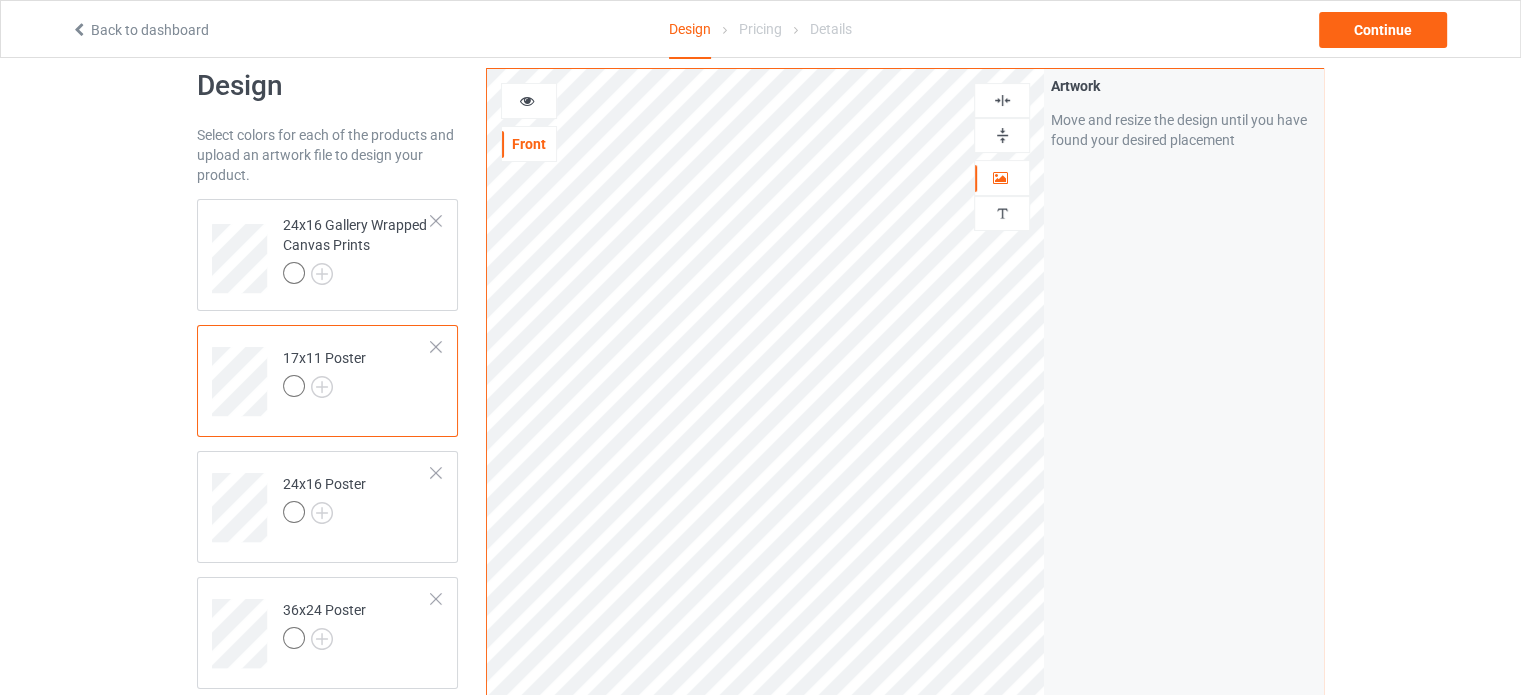 scroll, scrollTop: 0, scrollLeft: 0, axis: both 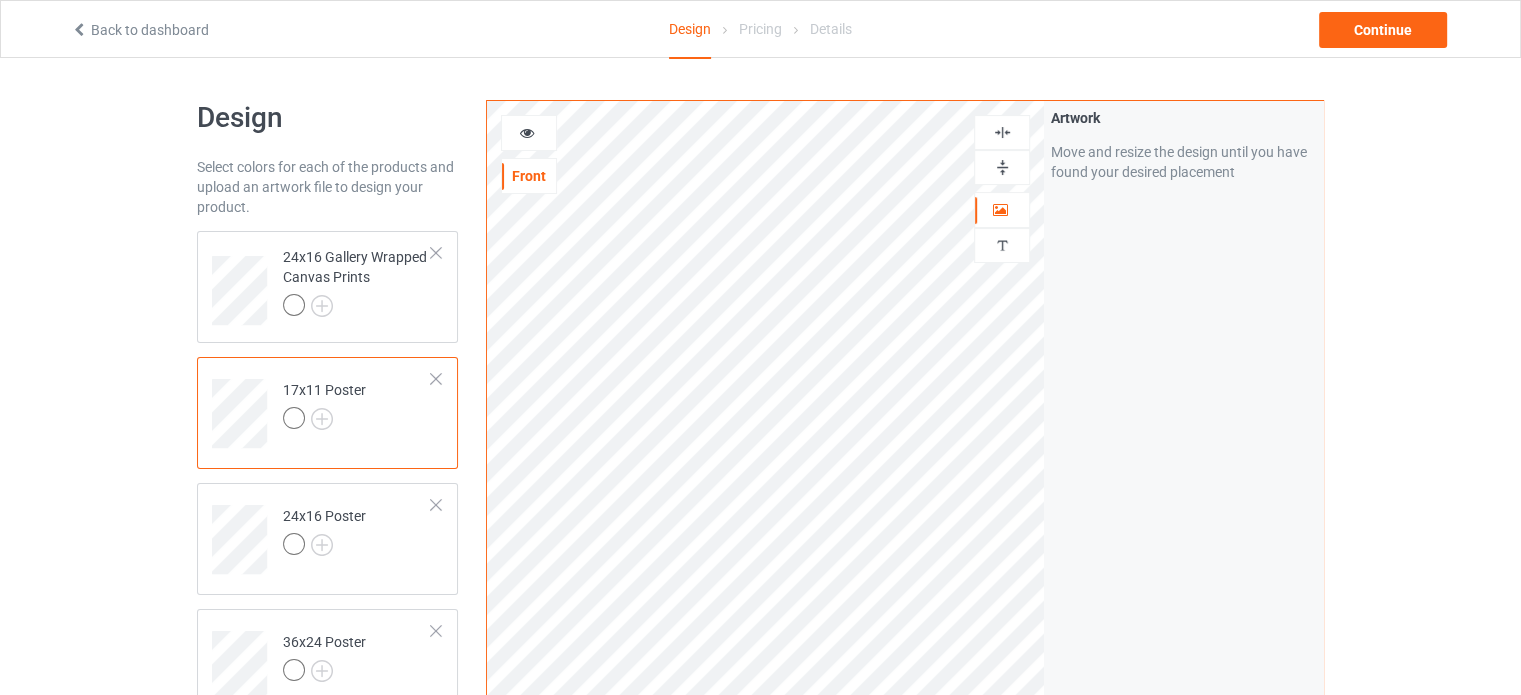 click at bounding box center [1002, 167] 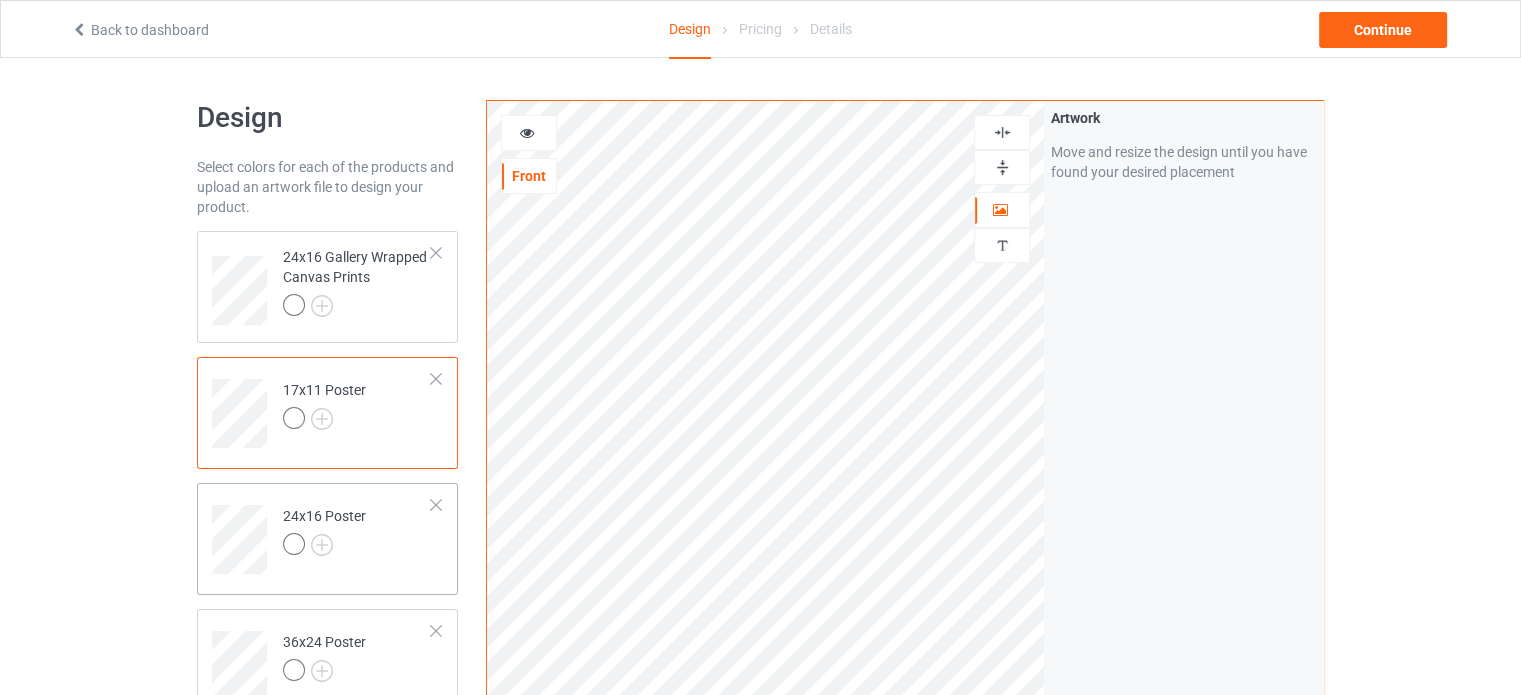 click on "24x16 Poster" at bounding box center (324, 530) 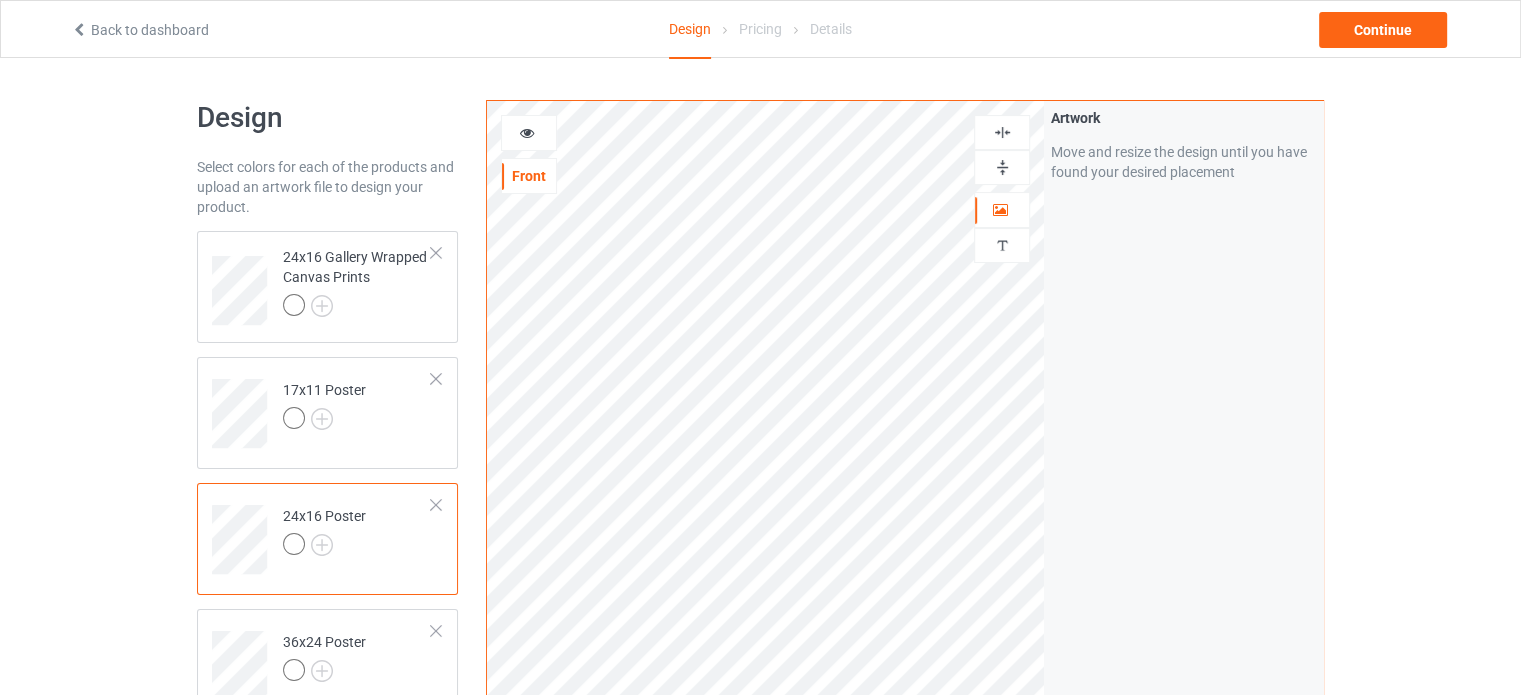 drag, startPoint x: 994, startPoint y: 171, endPoint x: 1000, endPoint y: 147, distance: 24.738634 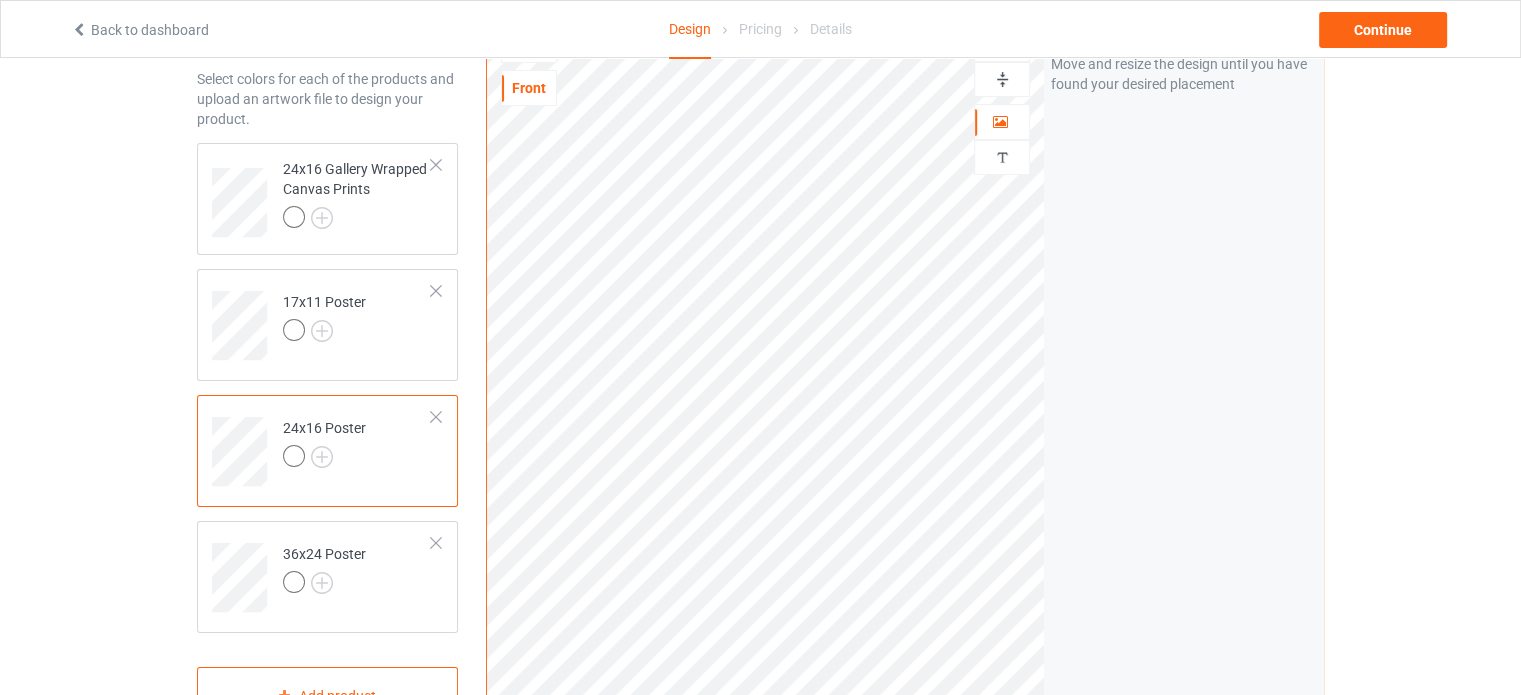 scroll, scrollTop: 200, scrollLeft: 0, axis: vertical 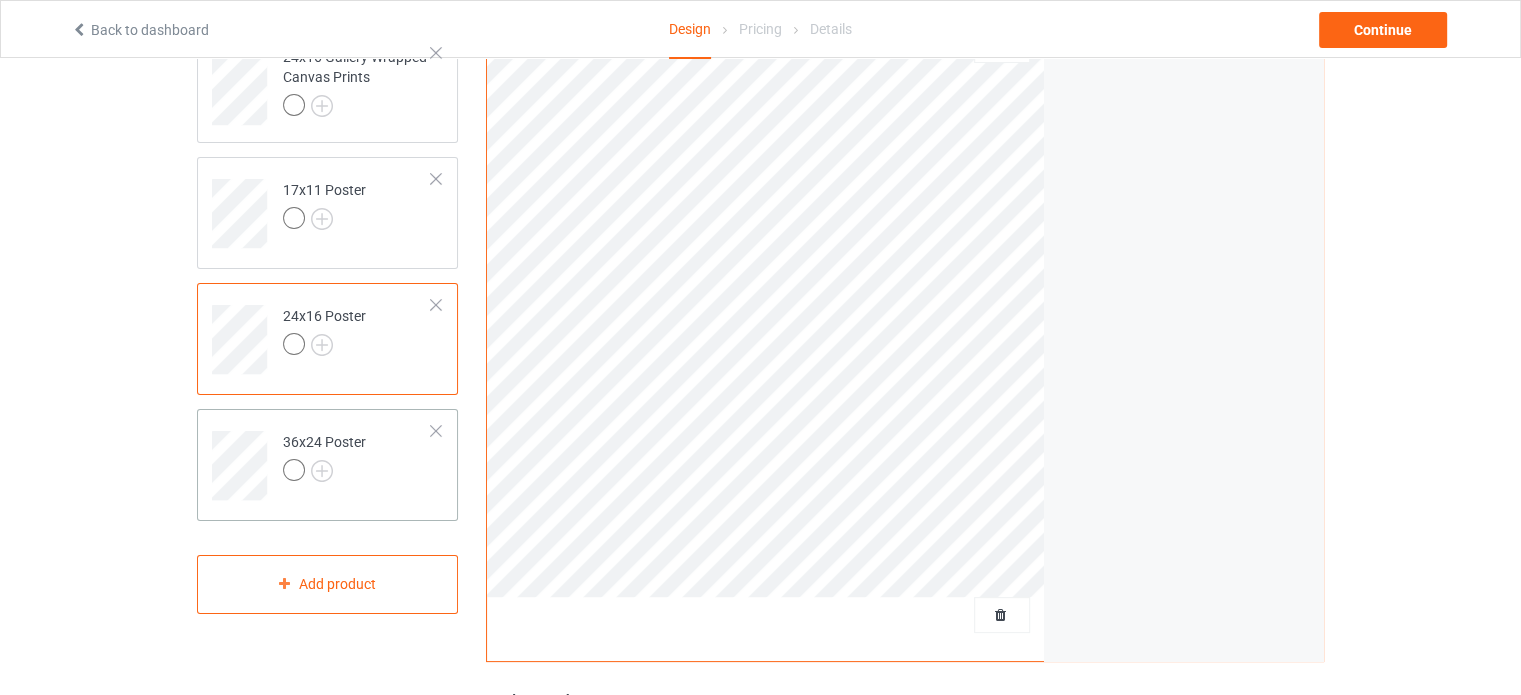 click on "36x24 Poster" at bounding box center (324, 456) 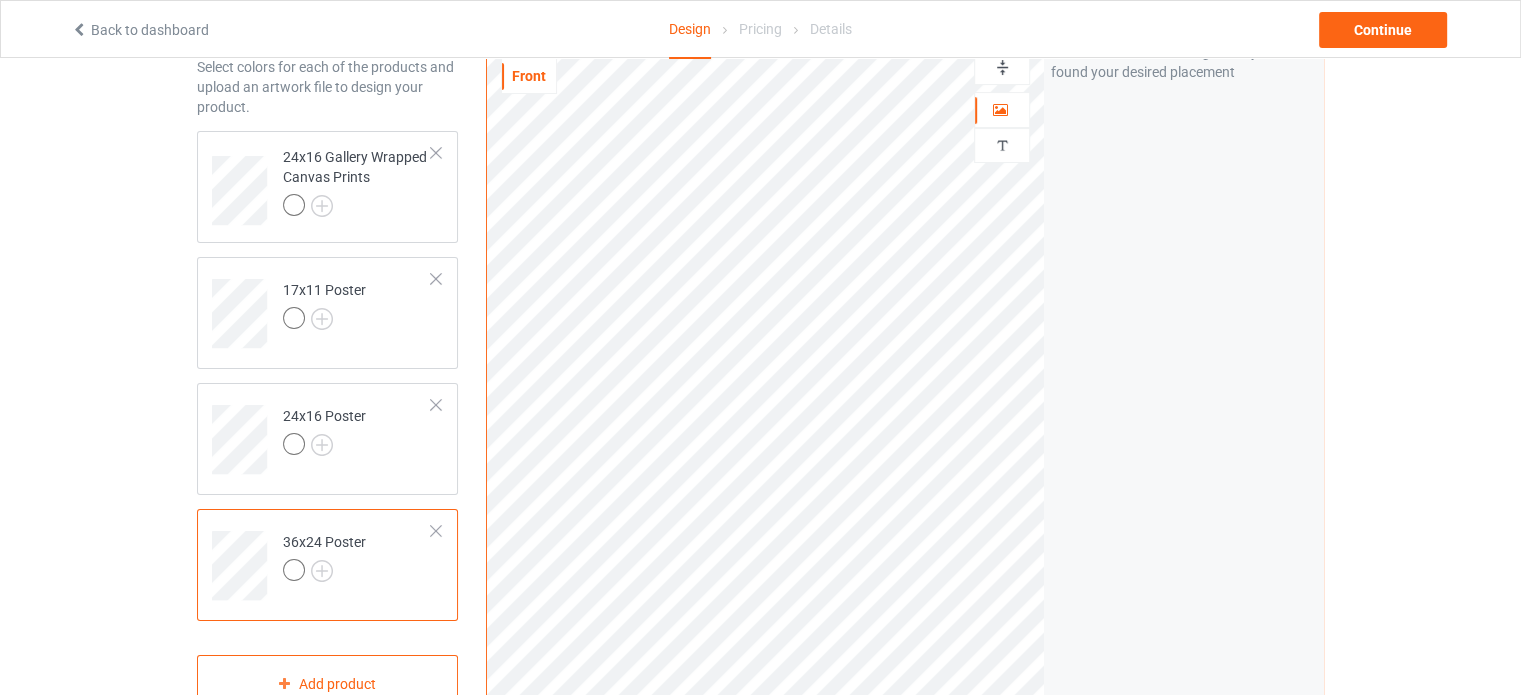 scroll, scrollTop: 0, scrollLeft: 0, axis: both 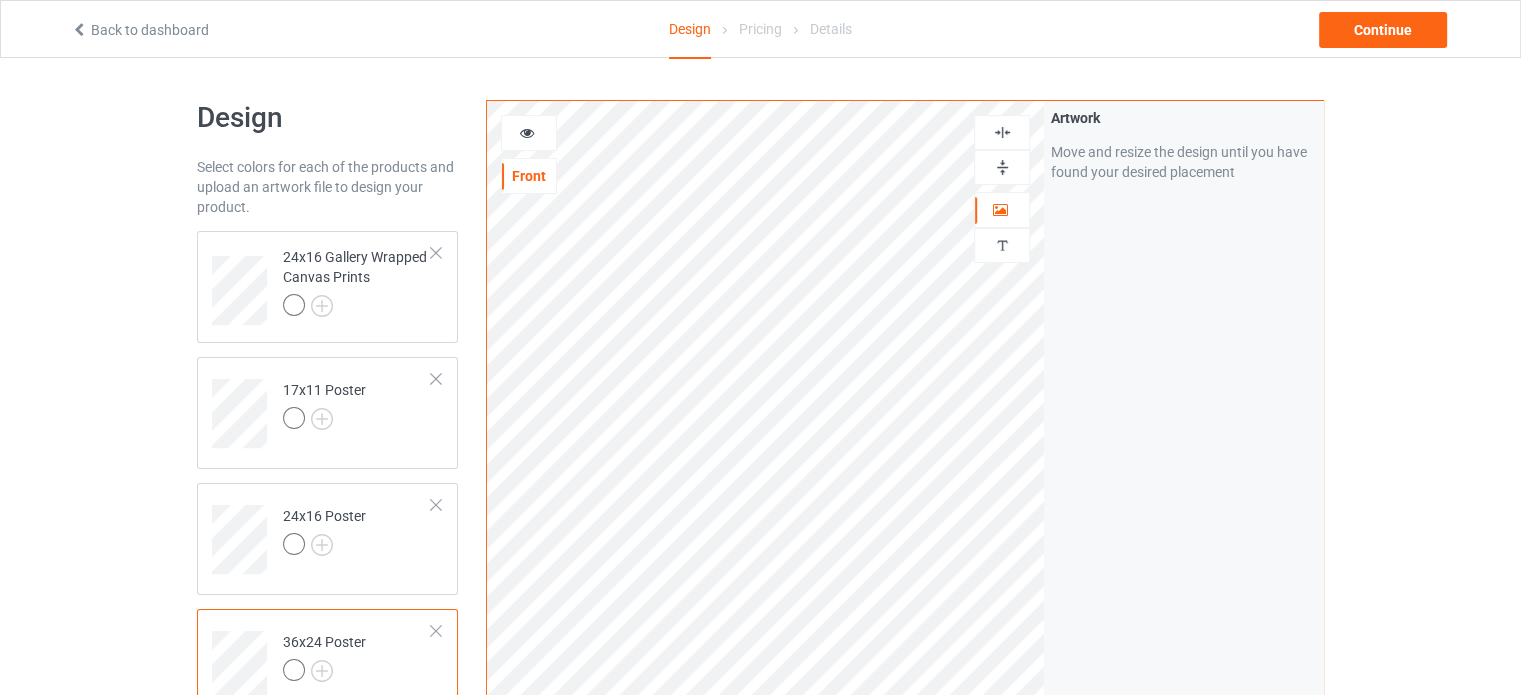 click at bounding box center [1002, 167] 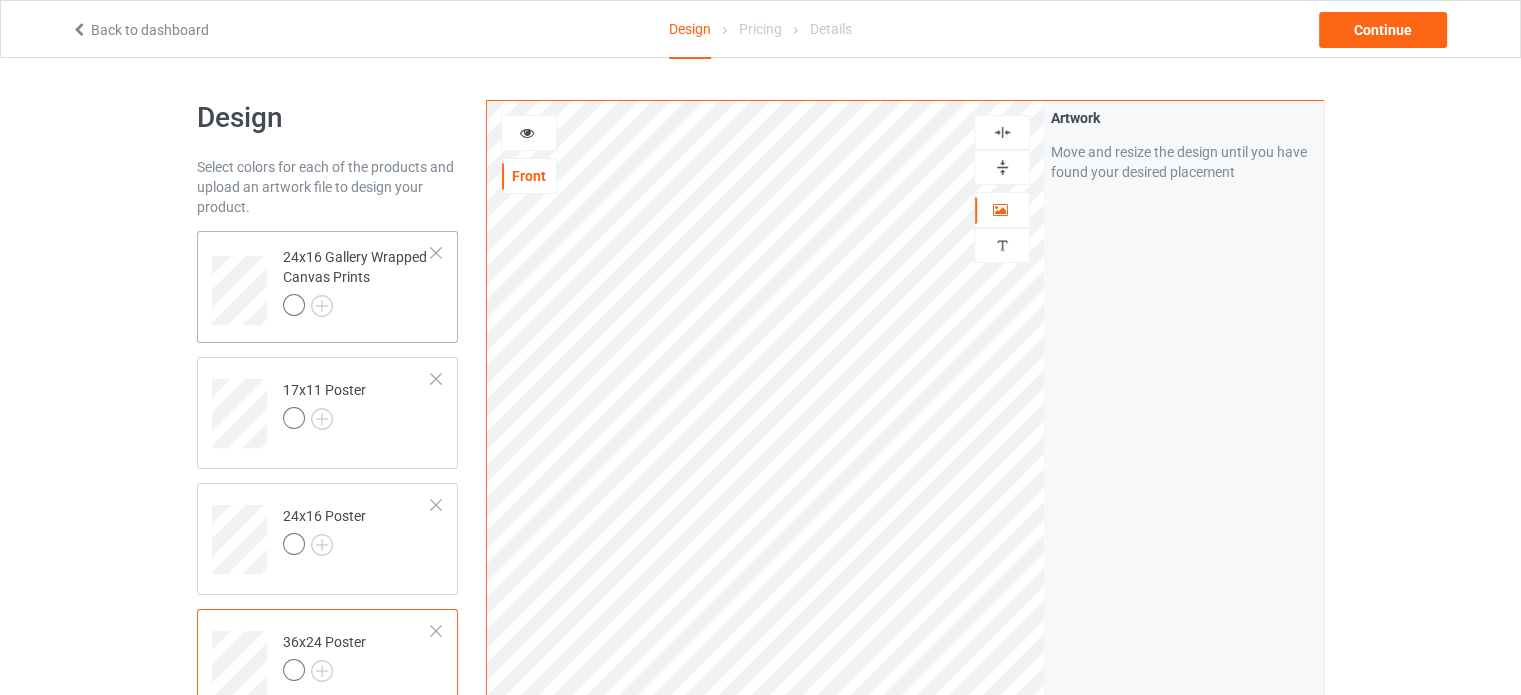 click on "24x16 Gallery Wrapped Canvas Prints" at bounding box center [357, 281] 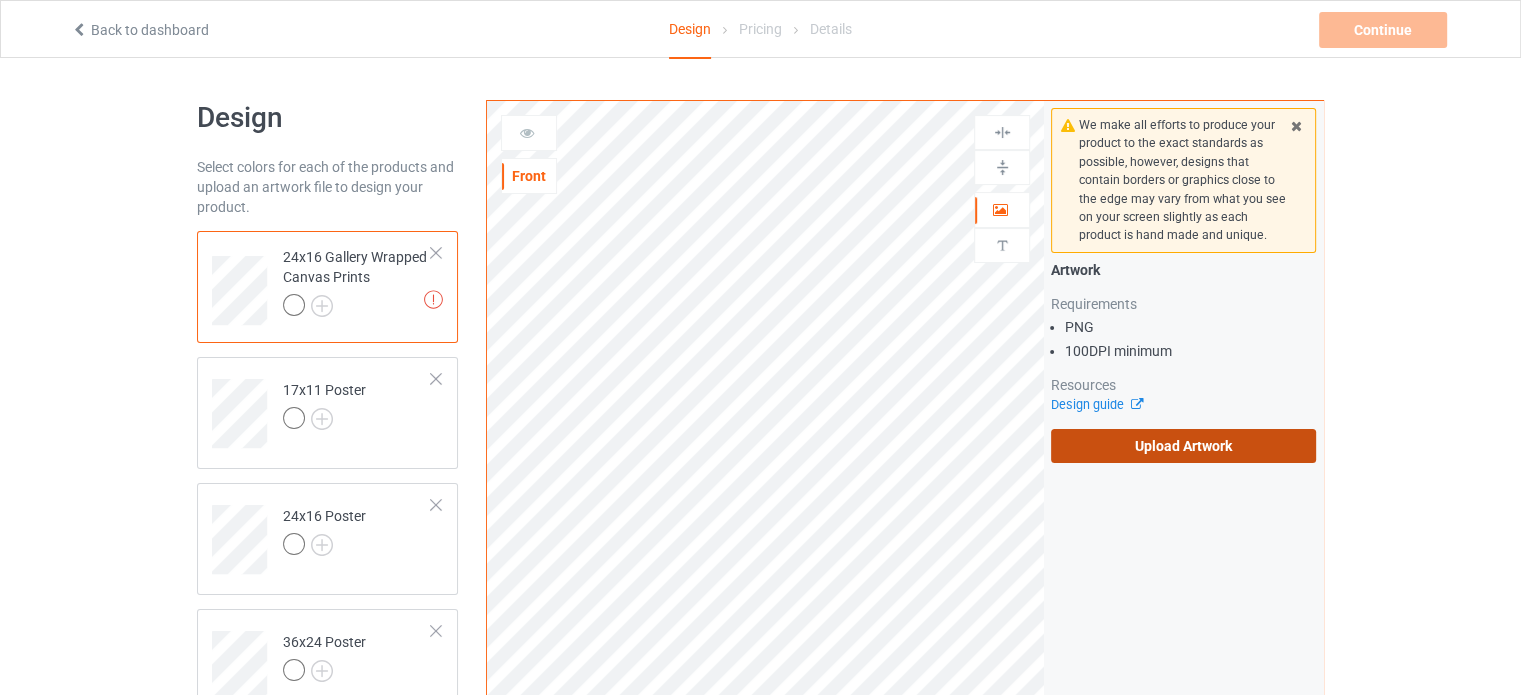 click on "Upload Artwork" at bounding box center [1183, 446] 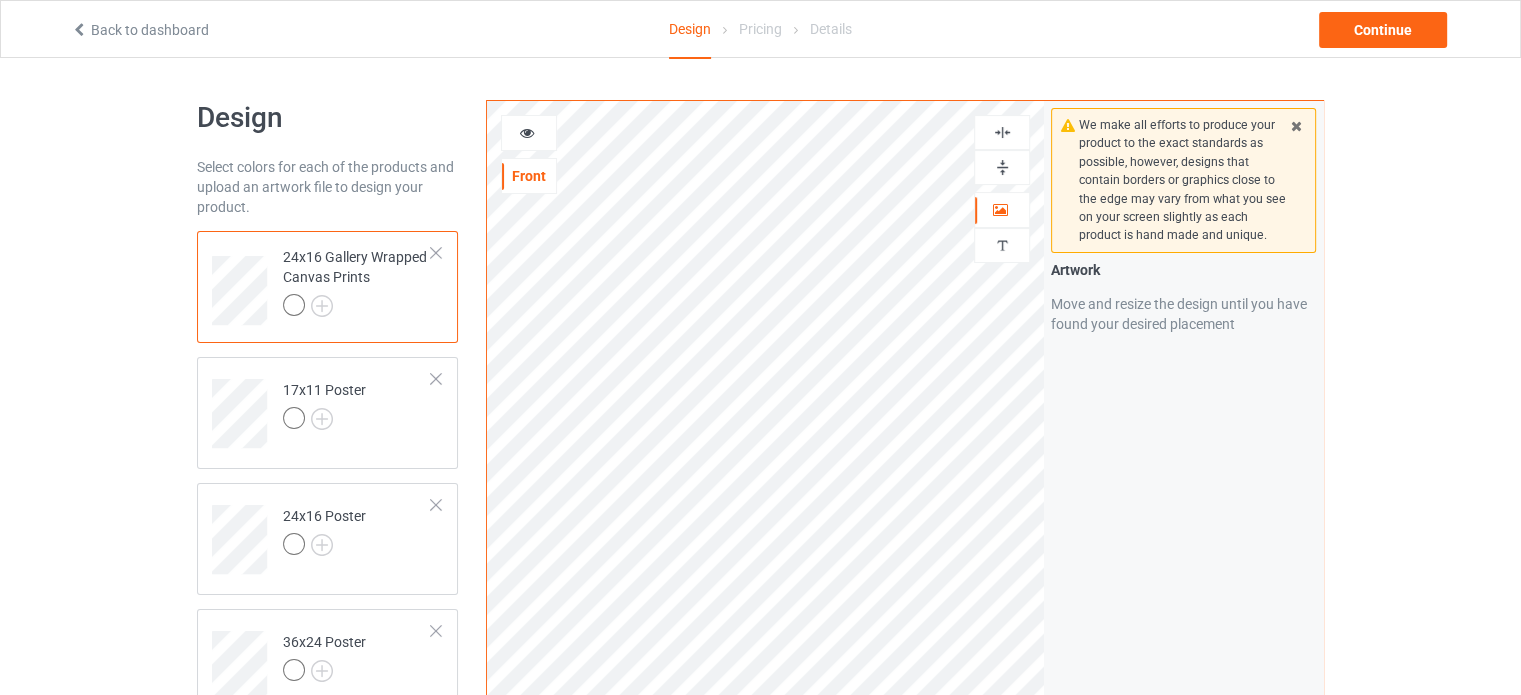 click at bounding box center (1002, 167) 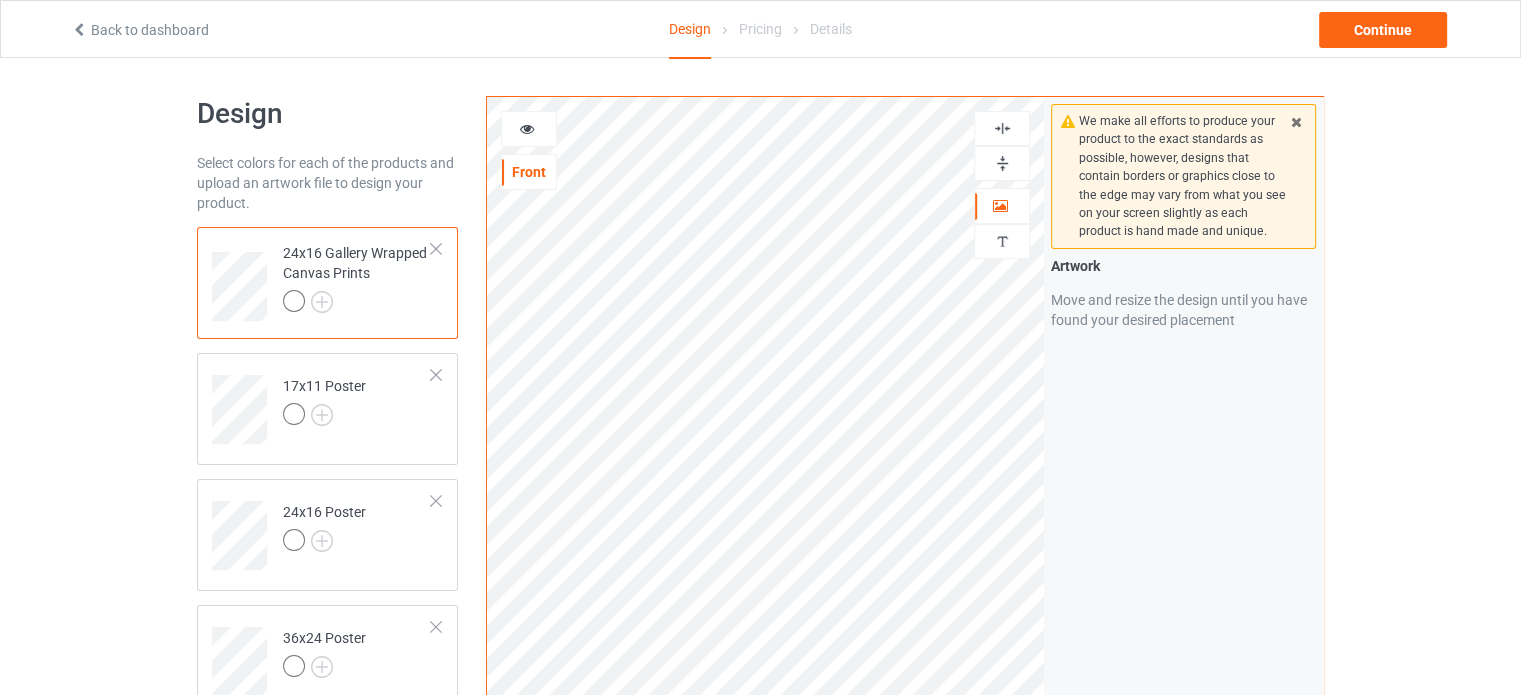 scroll, scrollTop: 0, scrollLeft: 0, axis: both 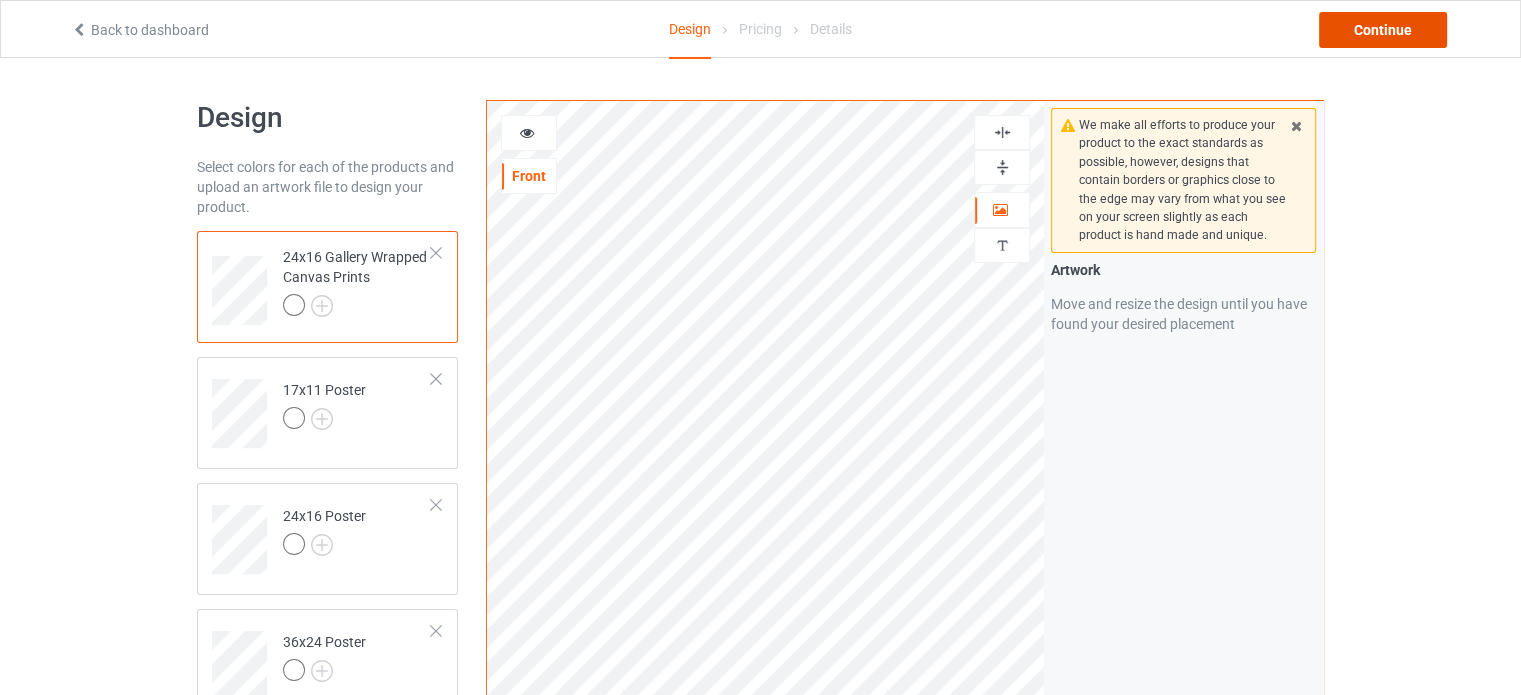 click on "Continue" at bounding box center (1383, 30) 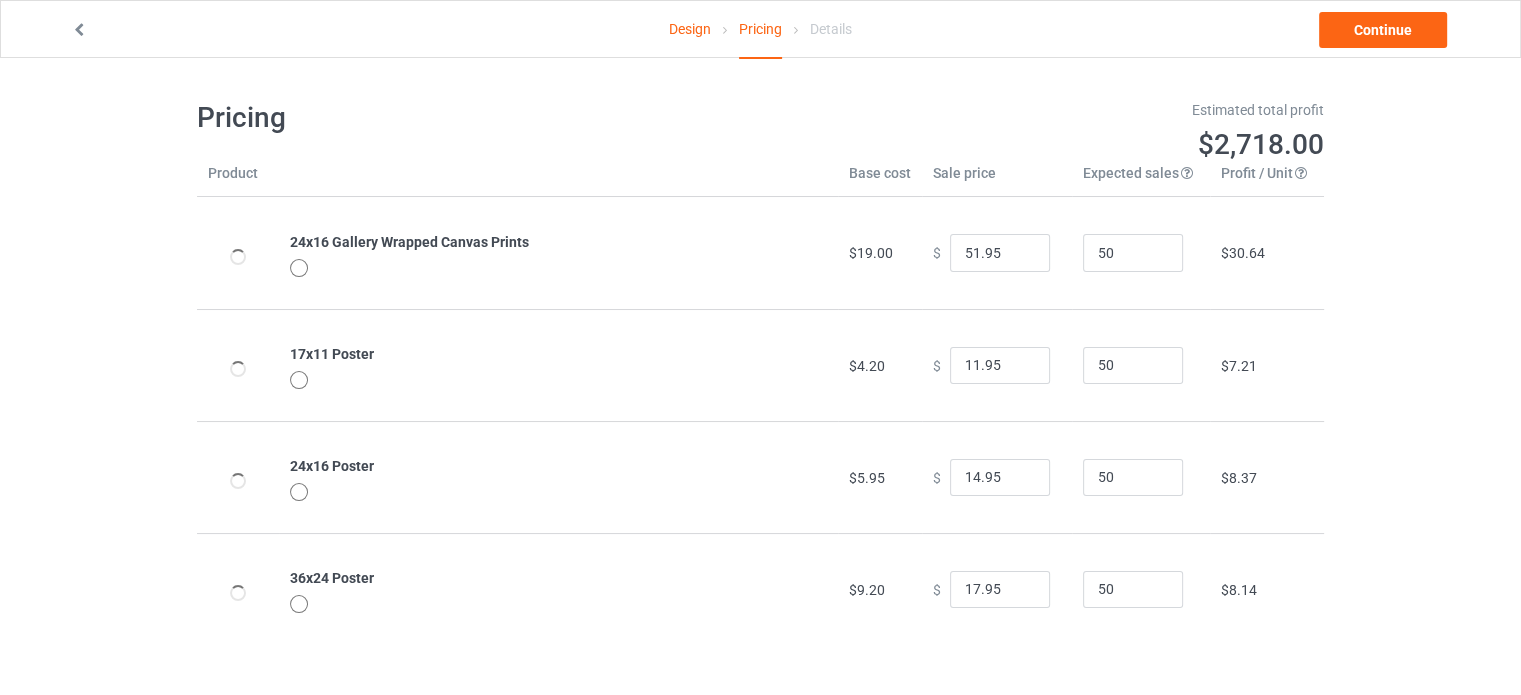click on "Design" at bounding box center [690, 29] 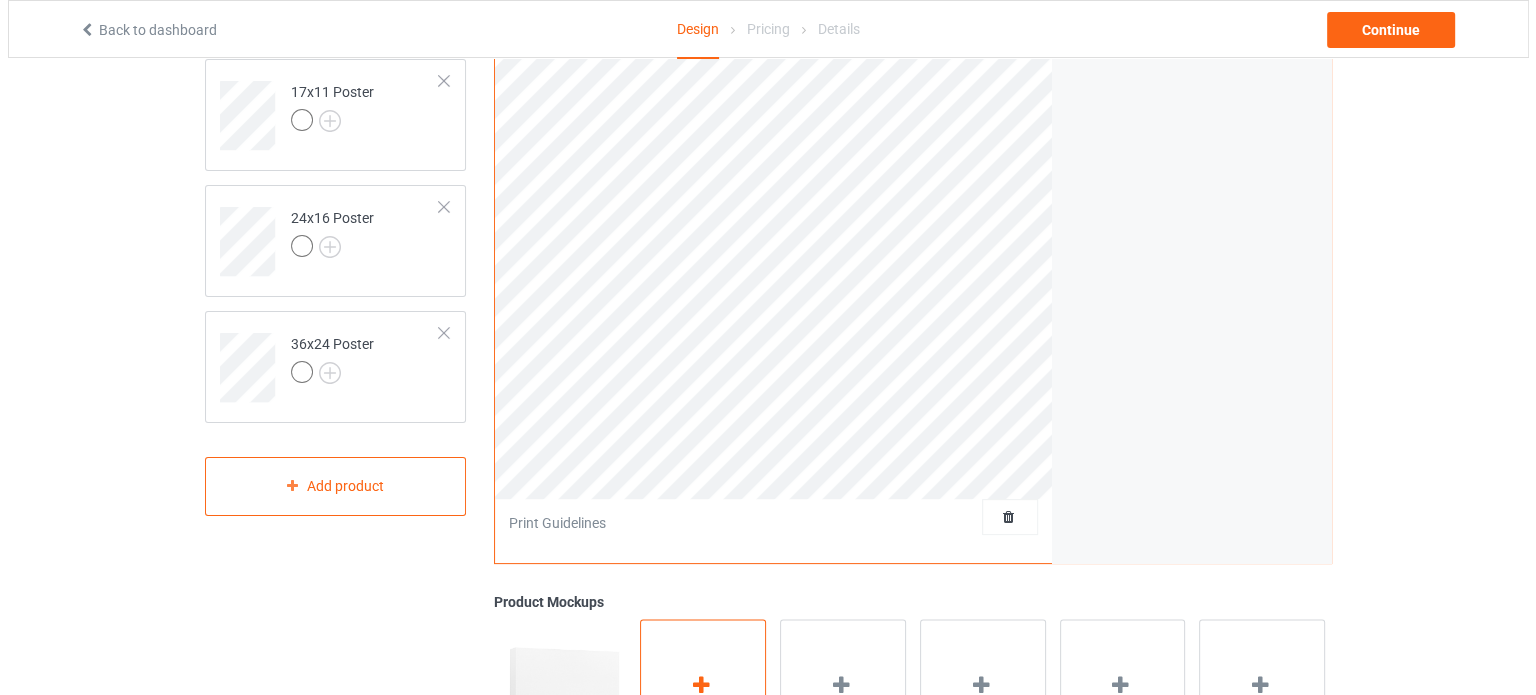 scroll, scrollTop: 598, scrollLeft: 0, axis: vertical 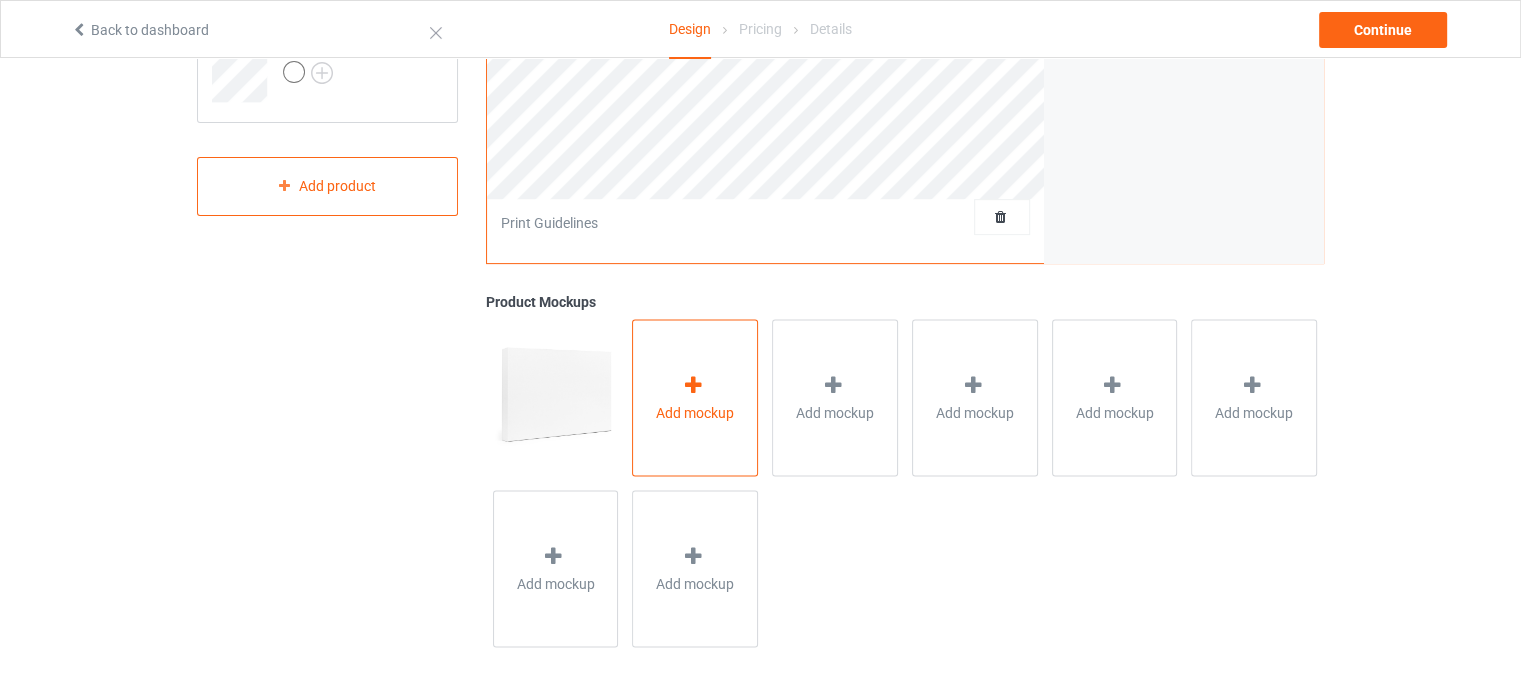 click on "Add mockup" at bounding box center [695, 397] 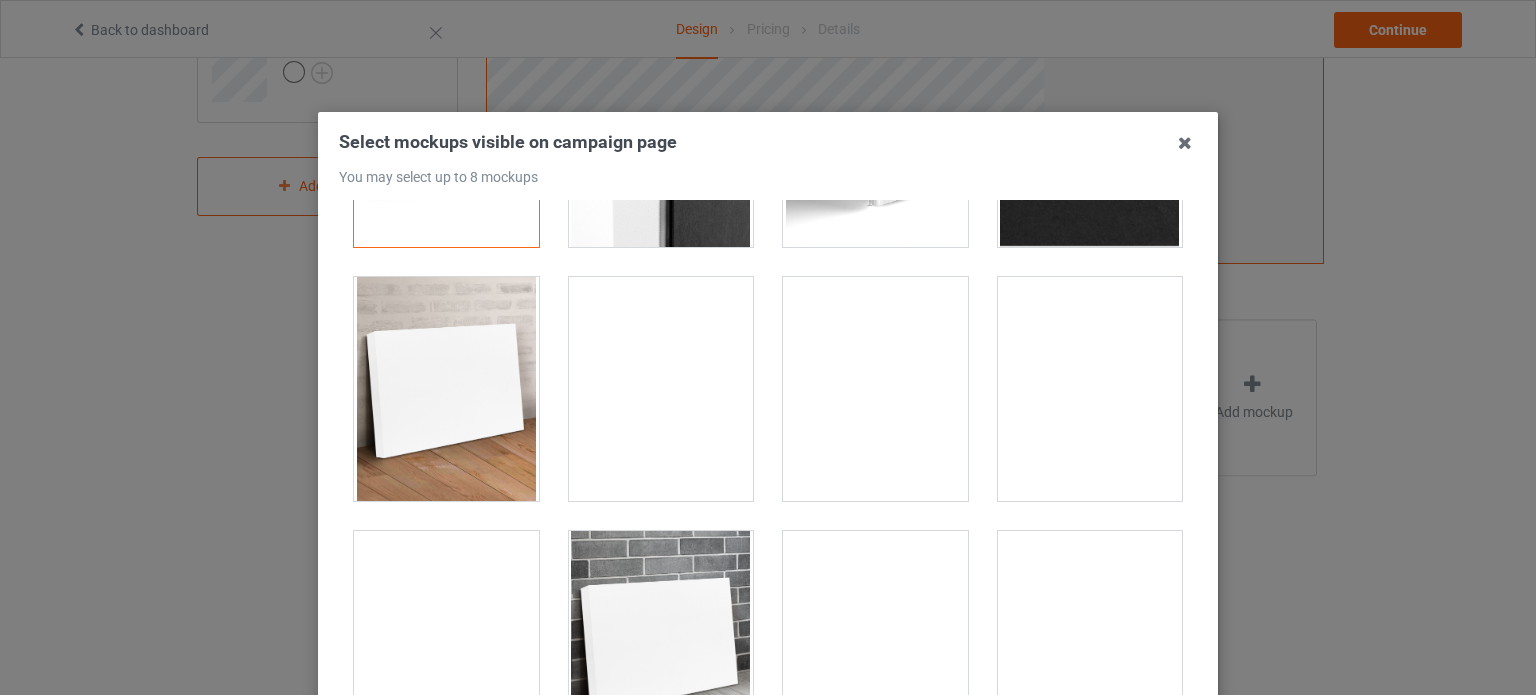 scroll, scrollTop: 200, scrollLeft: 0, axis: vertical 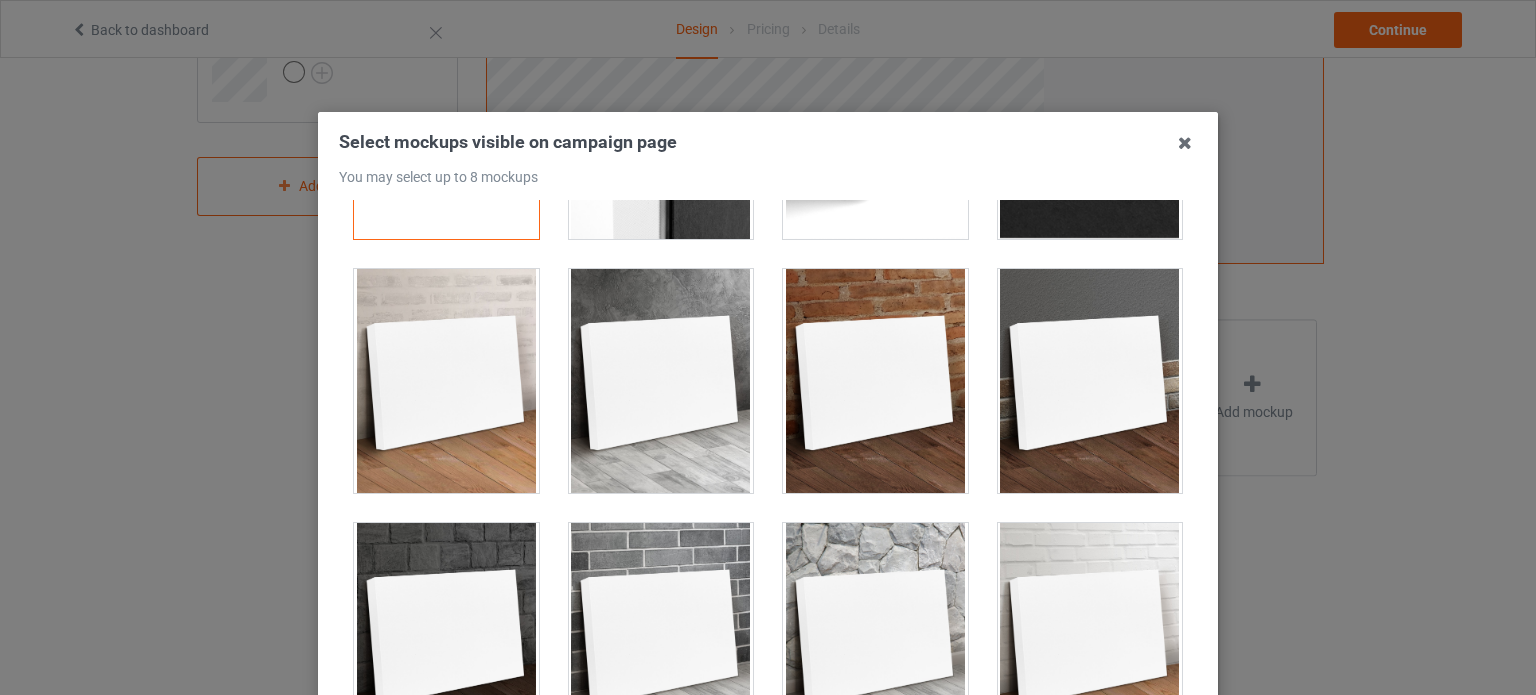 click at bounding box center (446, 381) 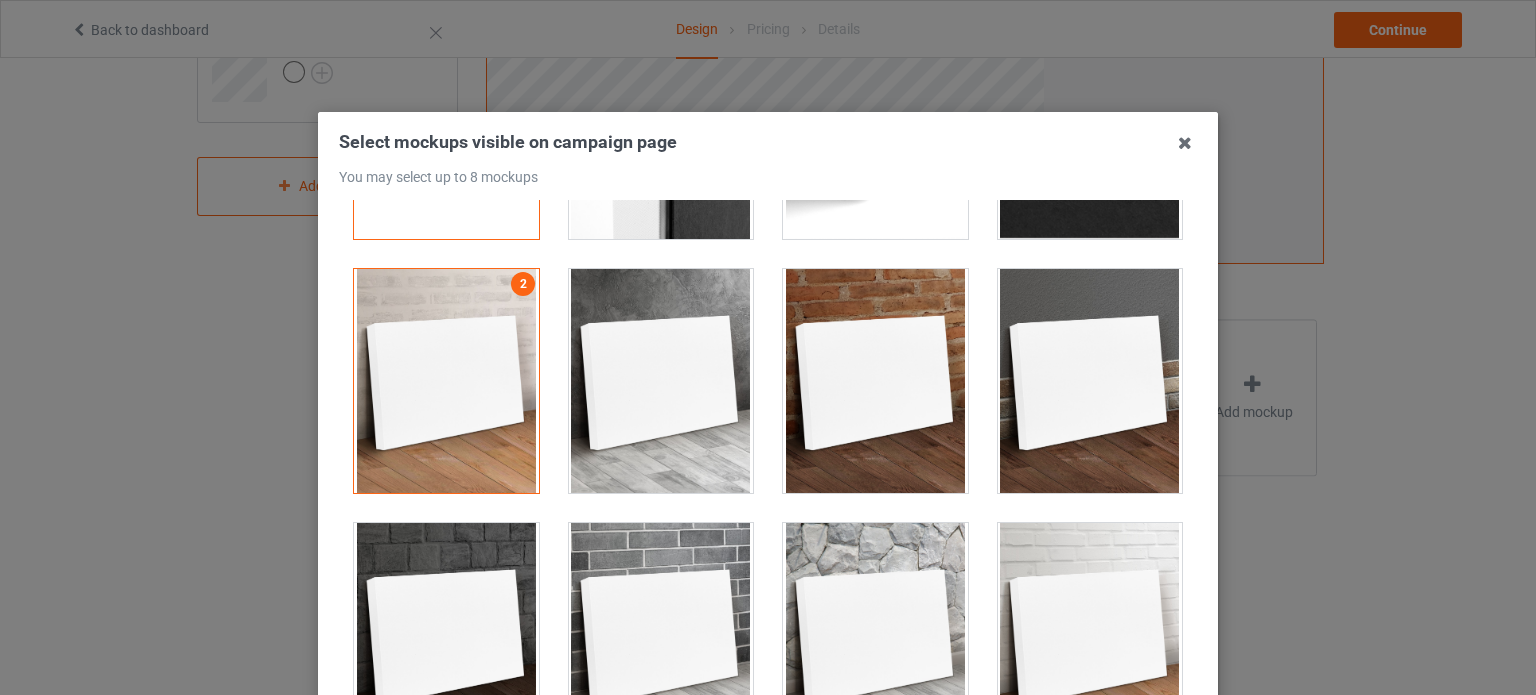 click at bounding box center [875, 381] 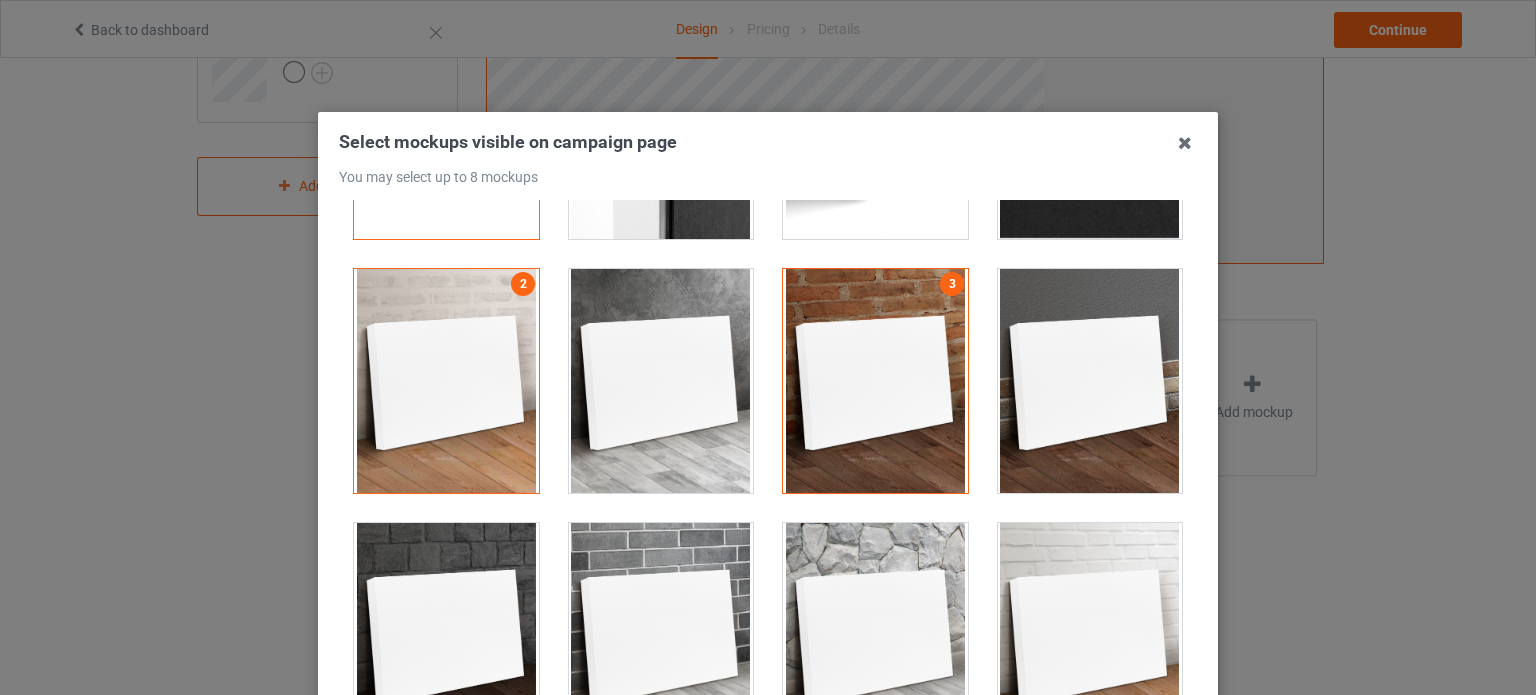 click at bounding box center [661, 381] 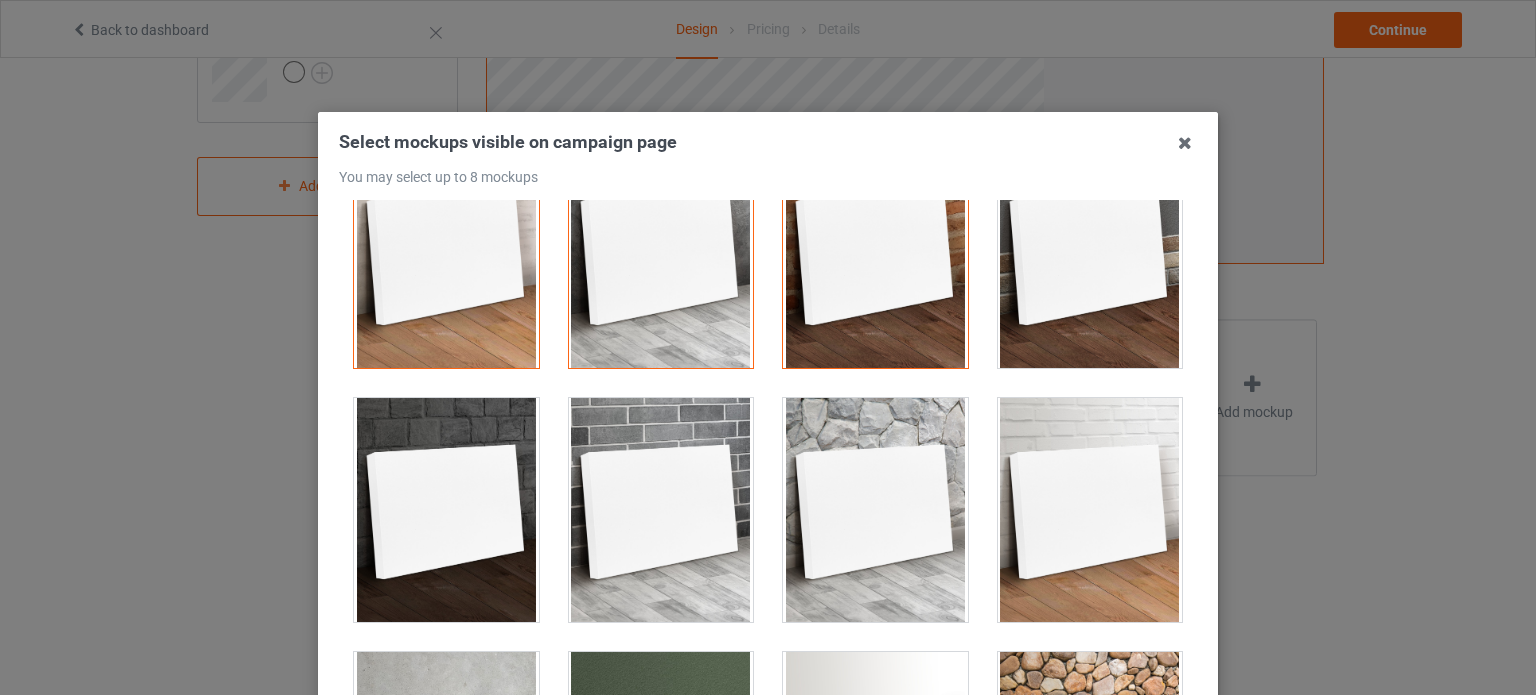 scroll, scrollTop: 300, scrollLeft: 0, axis: vertical 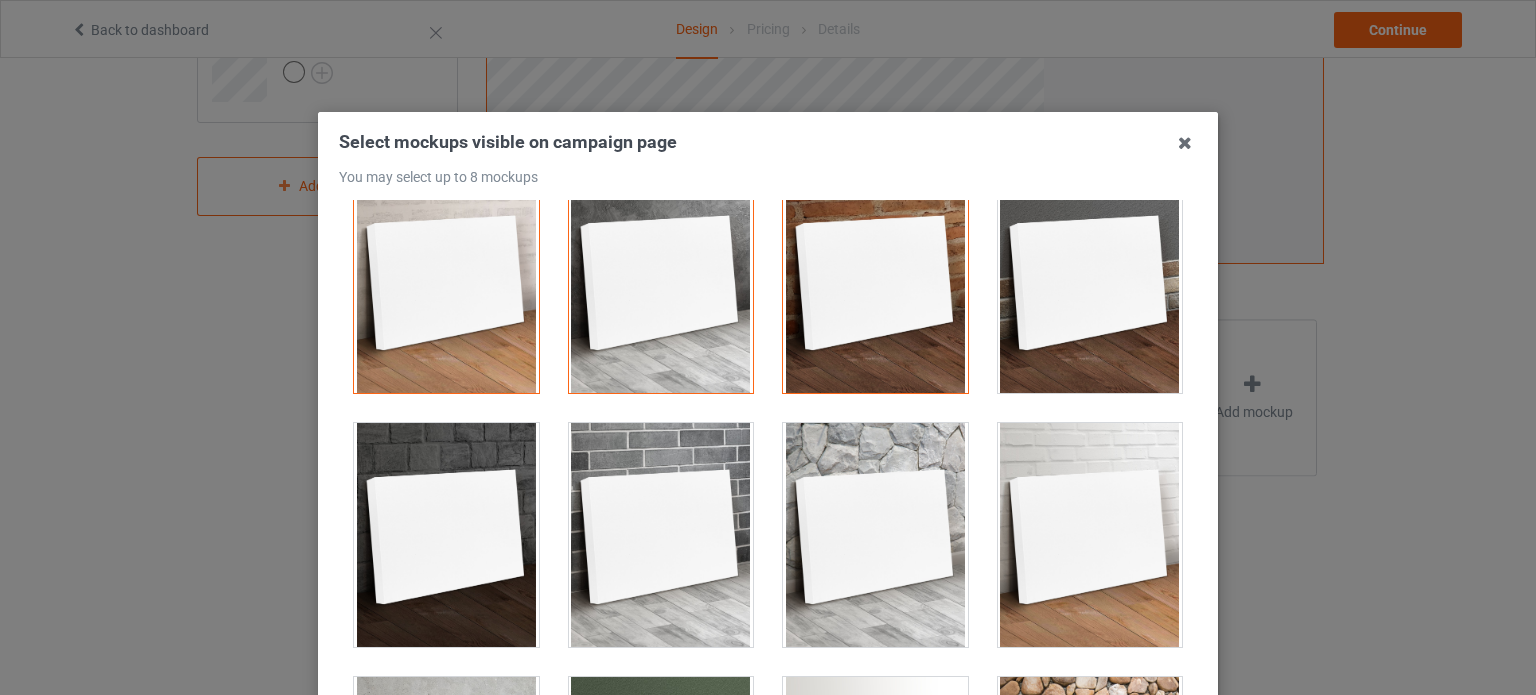 drag, startPoint x: 653, startPoint y: 257, endPoint x: 691, endPoint y: 293, distance: 52.34501 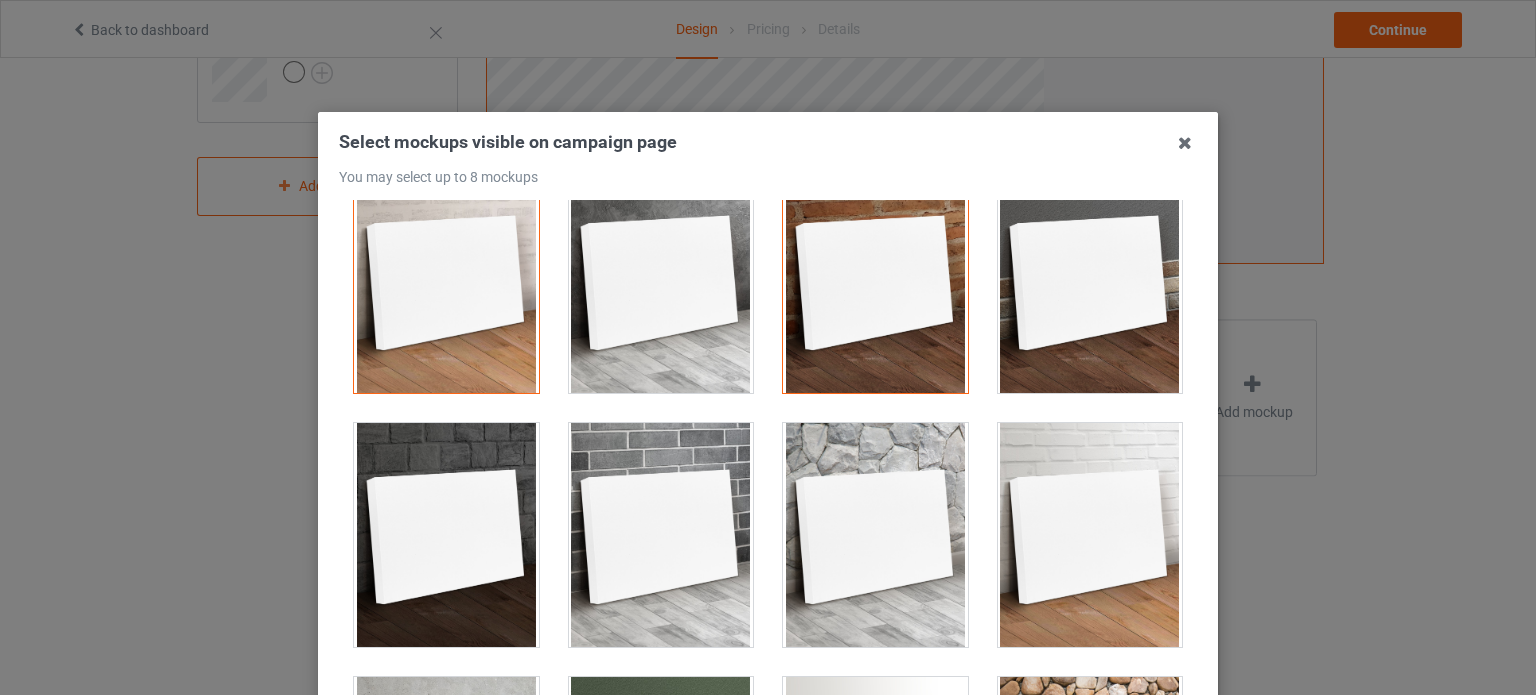click at bounding box center (1090, 535) 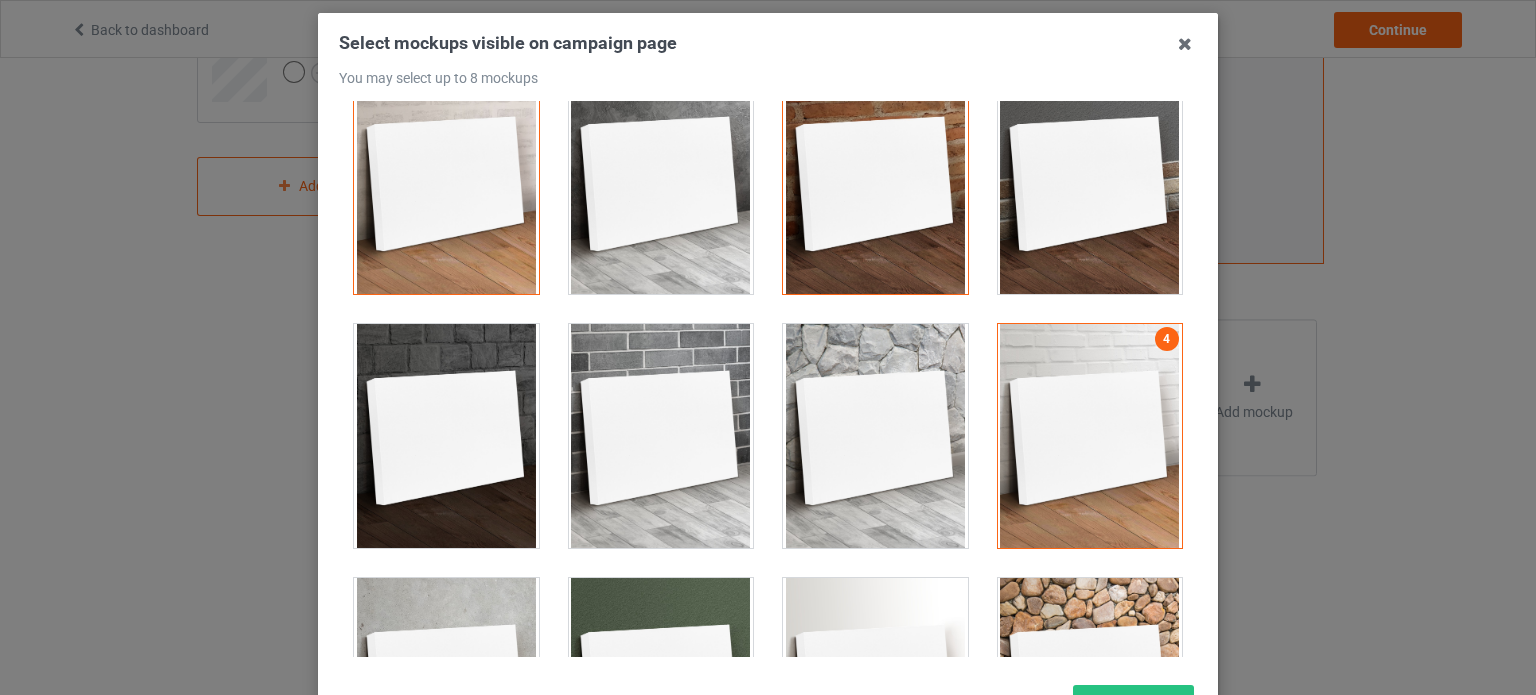 scroll, scrollTop: 0, scrollLeft: 0, axis: both 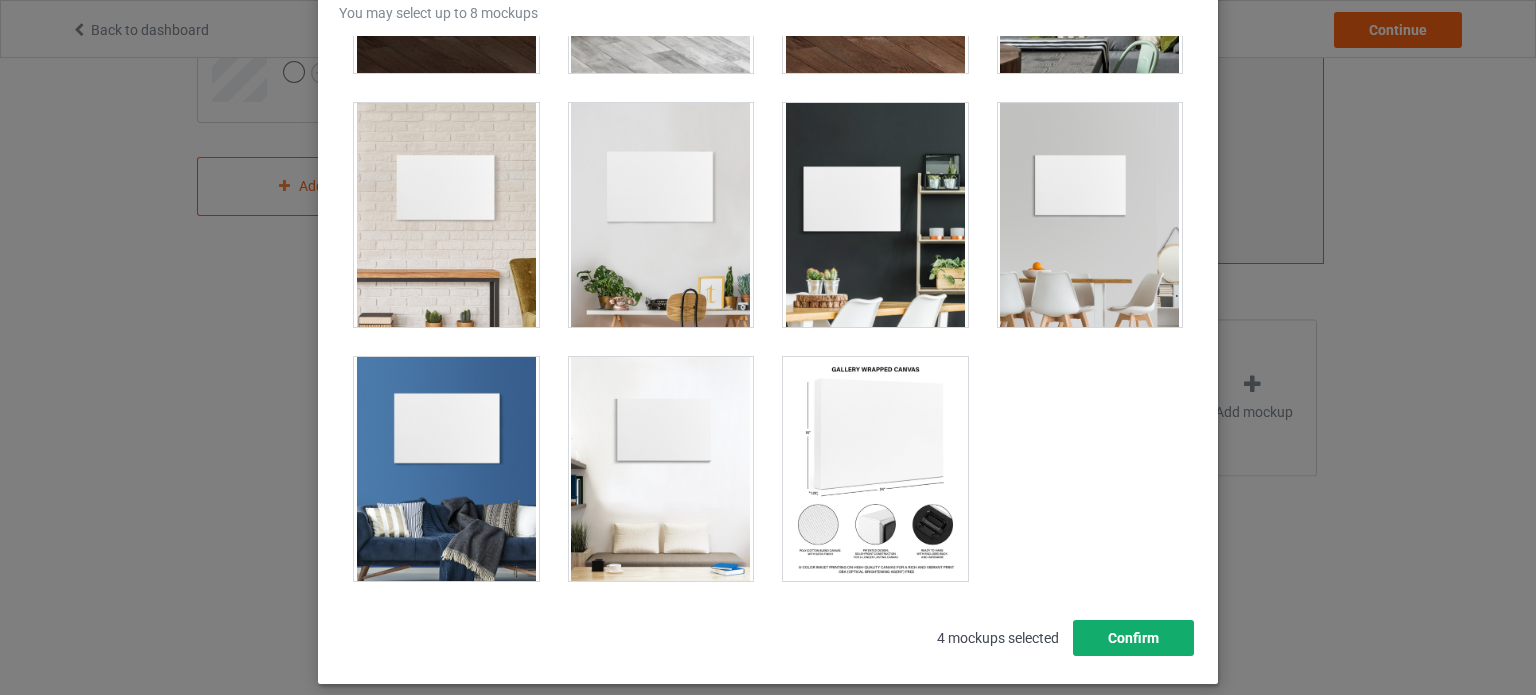 click on "Confirm" at bounding box center (1133, 638) 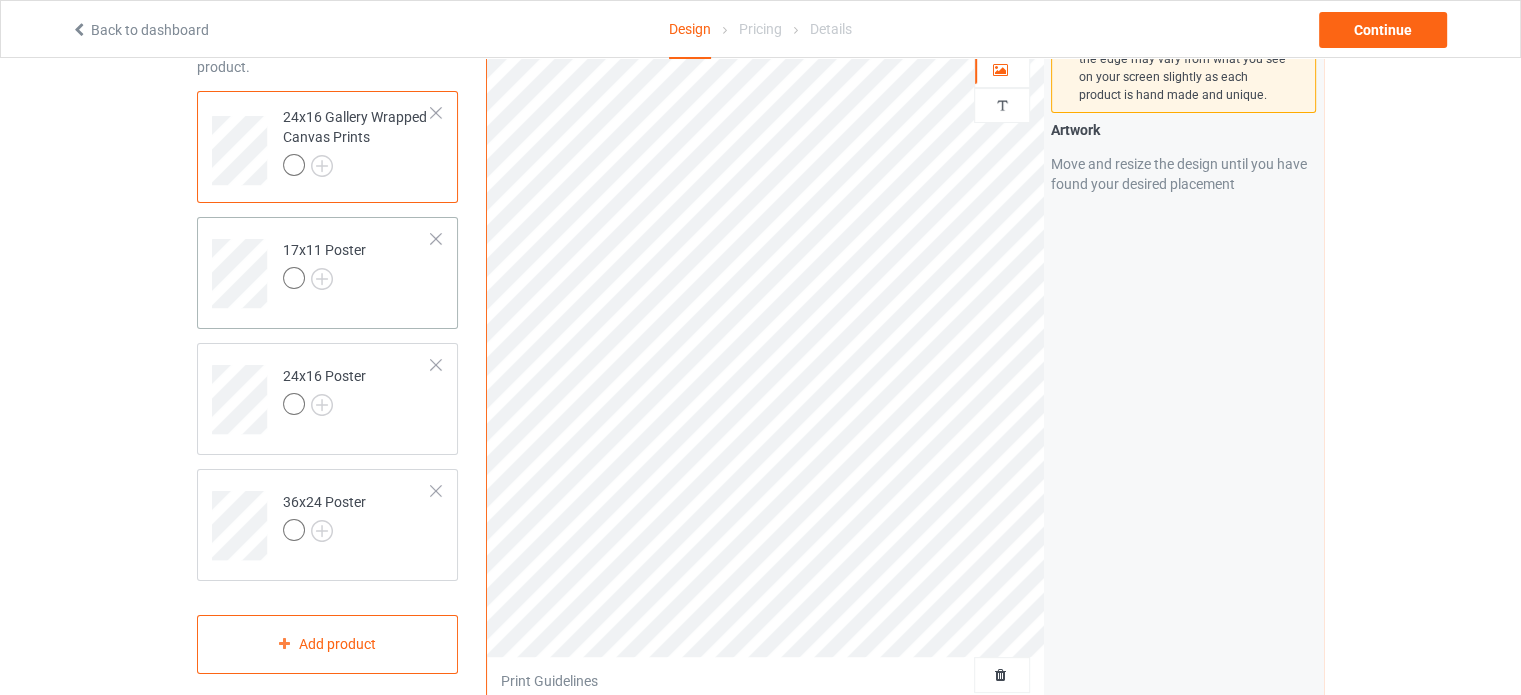 scroll, scrollTop: 0, scrollLeft: 0, axis: both 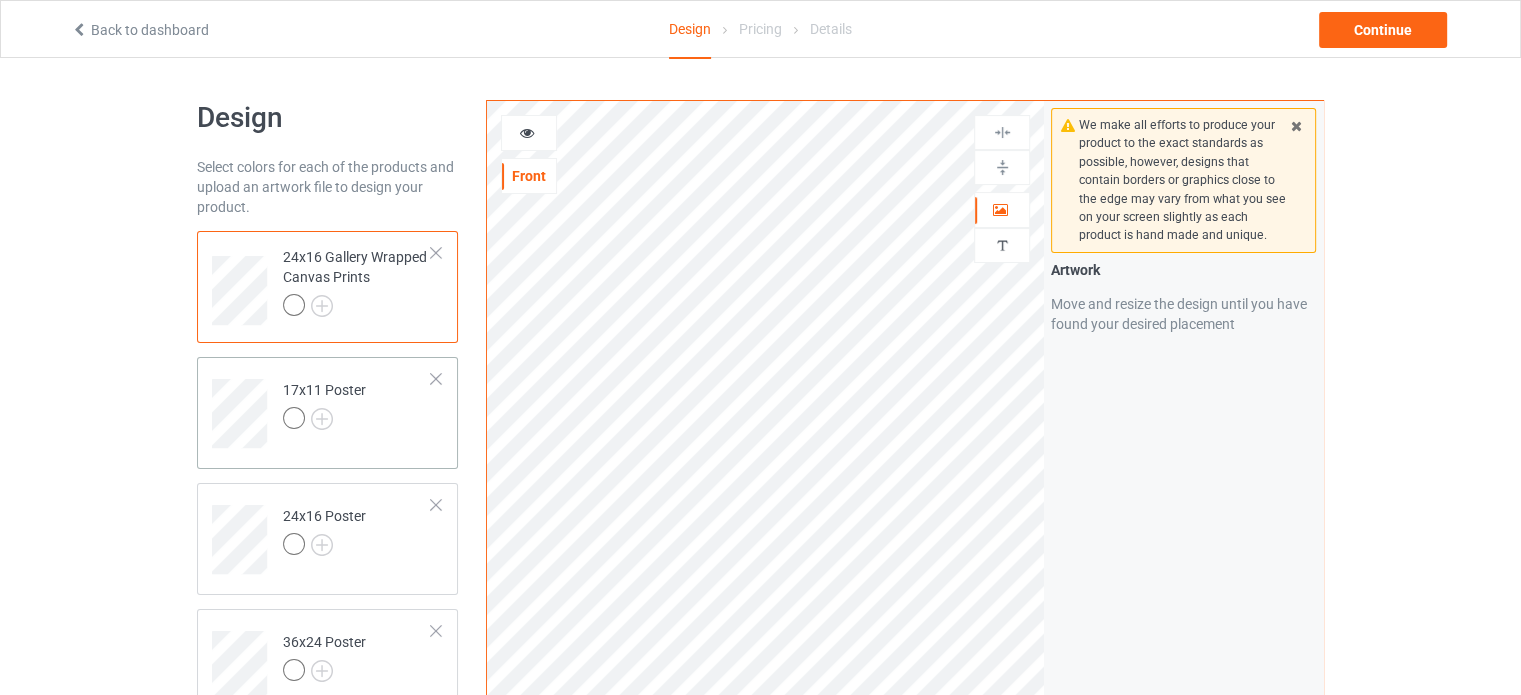 click at bounding box center [324, 421] 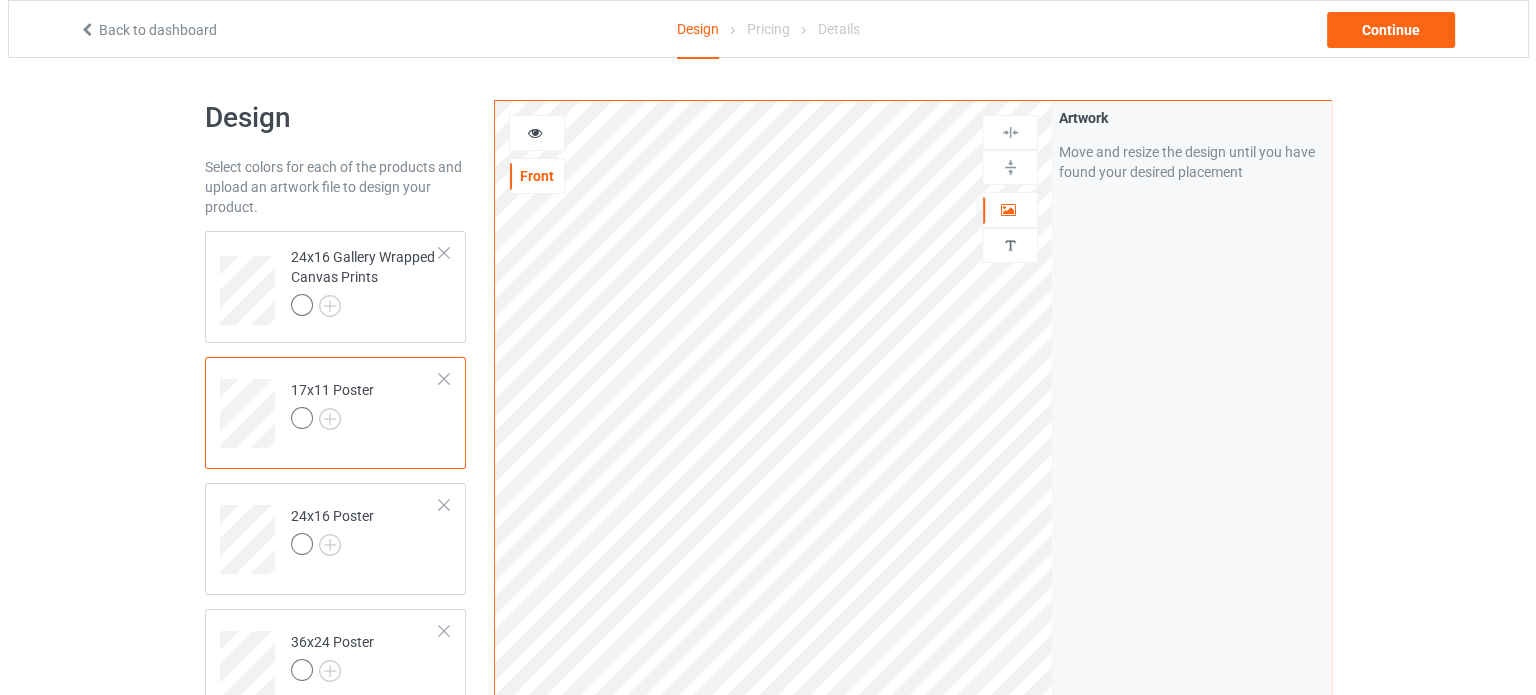 scroll, scrollTop: 500, scrollLeft: 0, axis: vertical 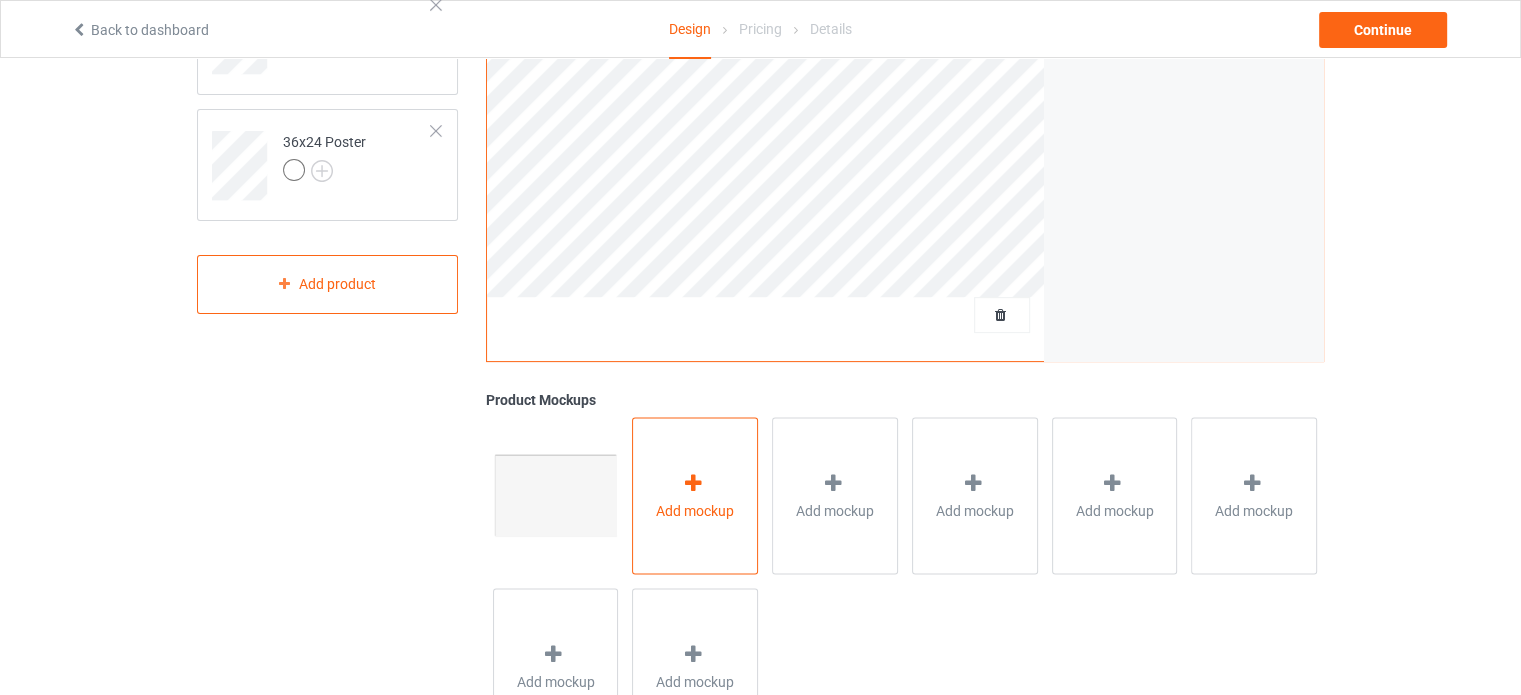 click on "Add mockup" at bounding box center [695, 495] 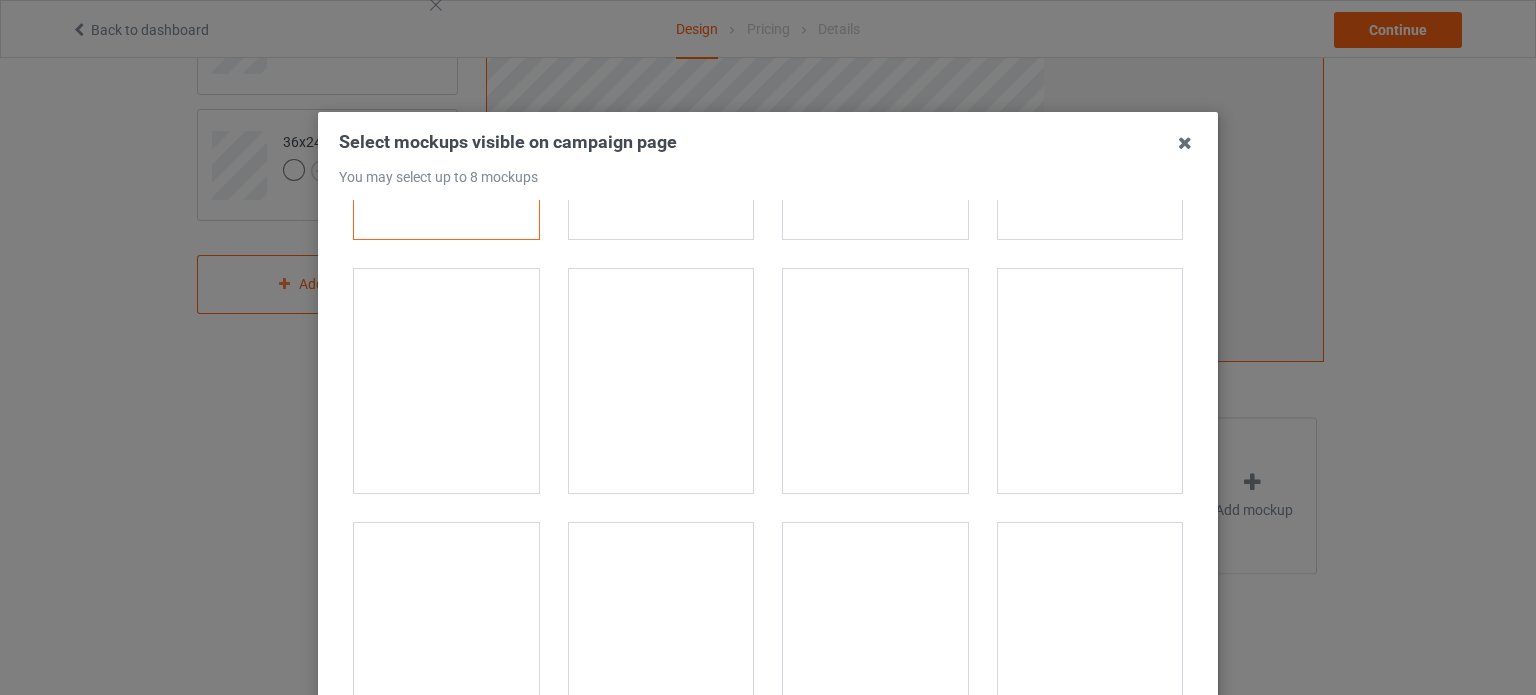 click at bounding box center (661, 381) 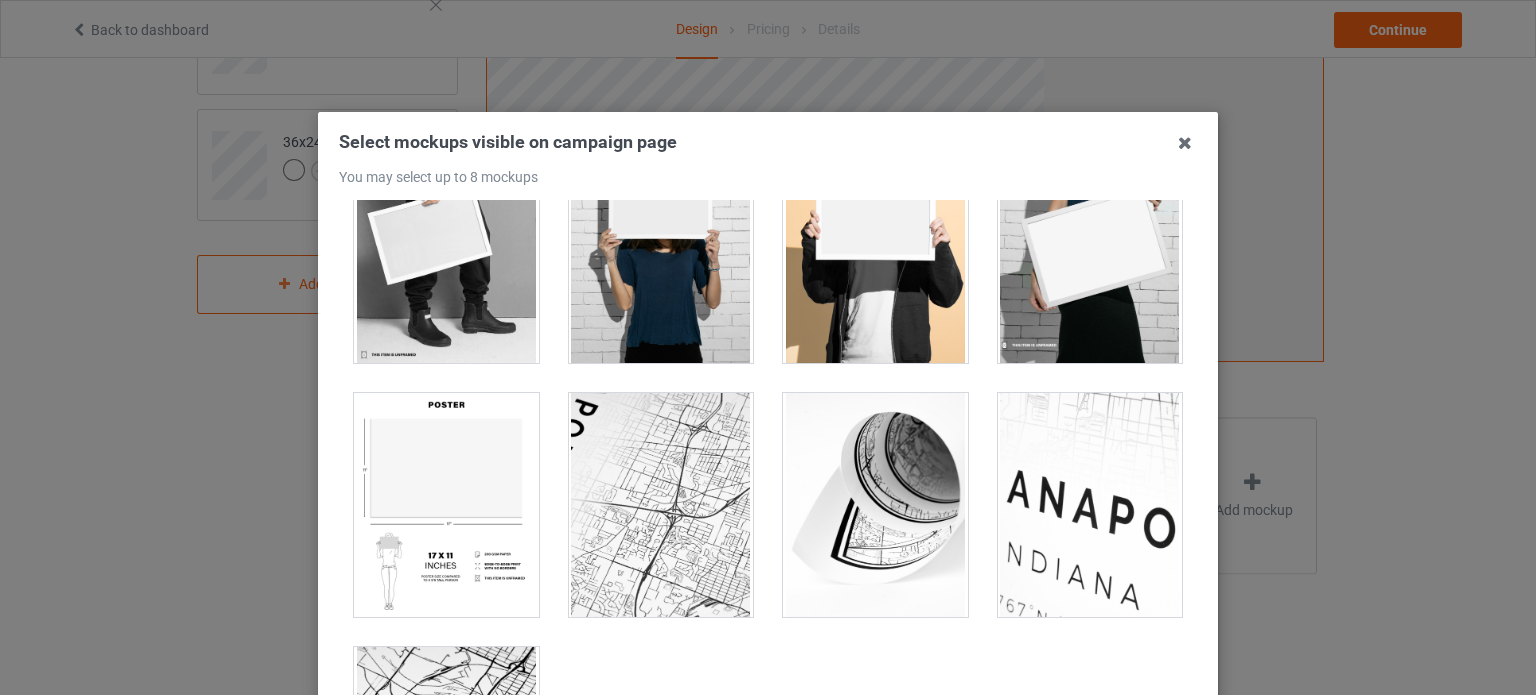 scroll, scrollTop: 1400, scrollLeft: 0, axis: vertical 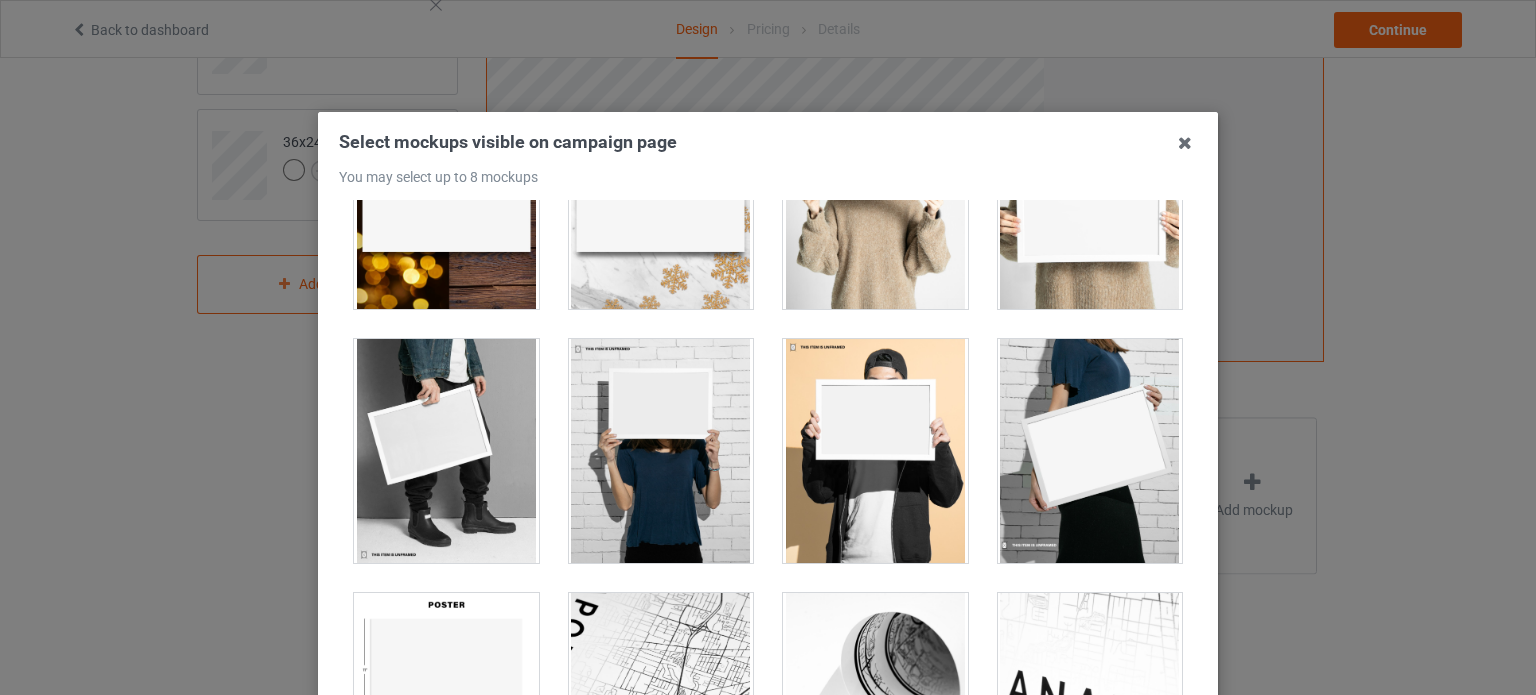 click at bounding box center [1090, 451] 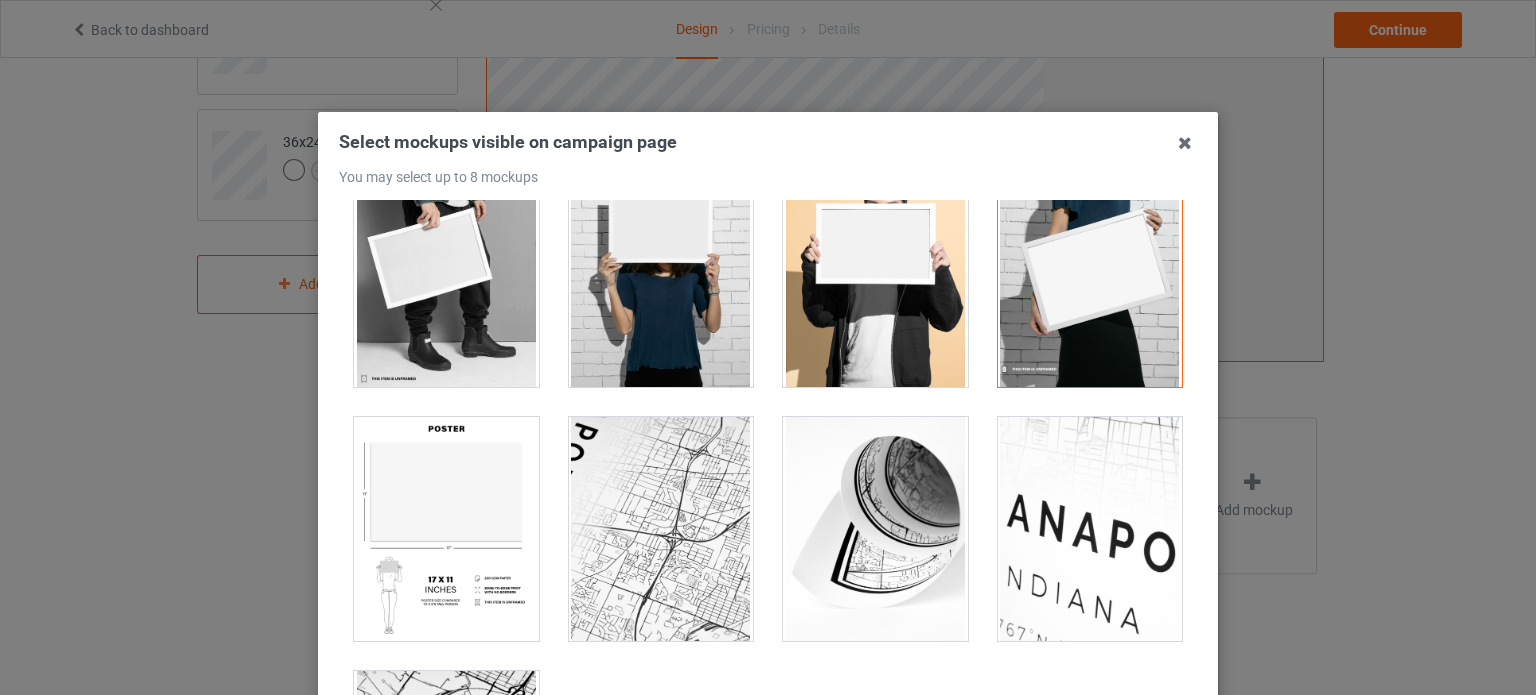 scroll, scrollTop: 1725, scrollLeft: 0, axis: vertical 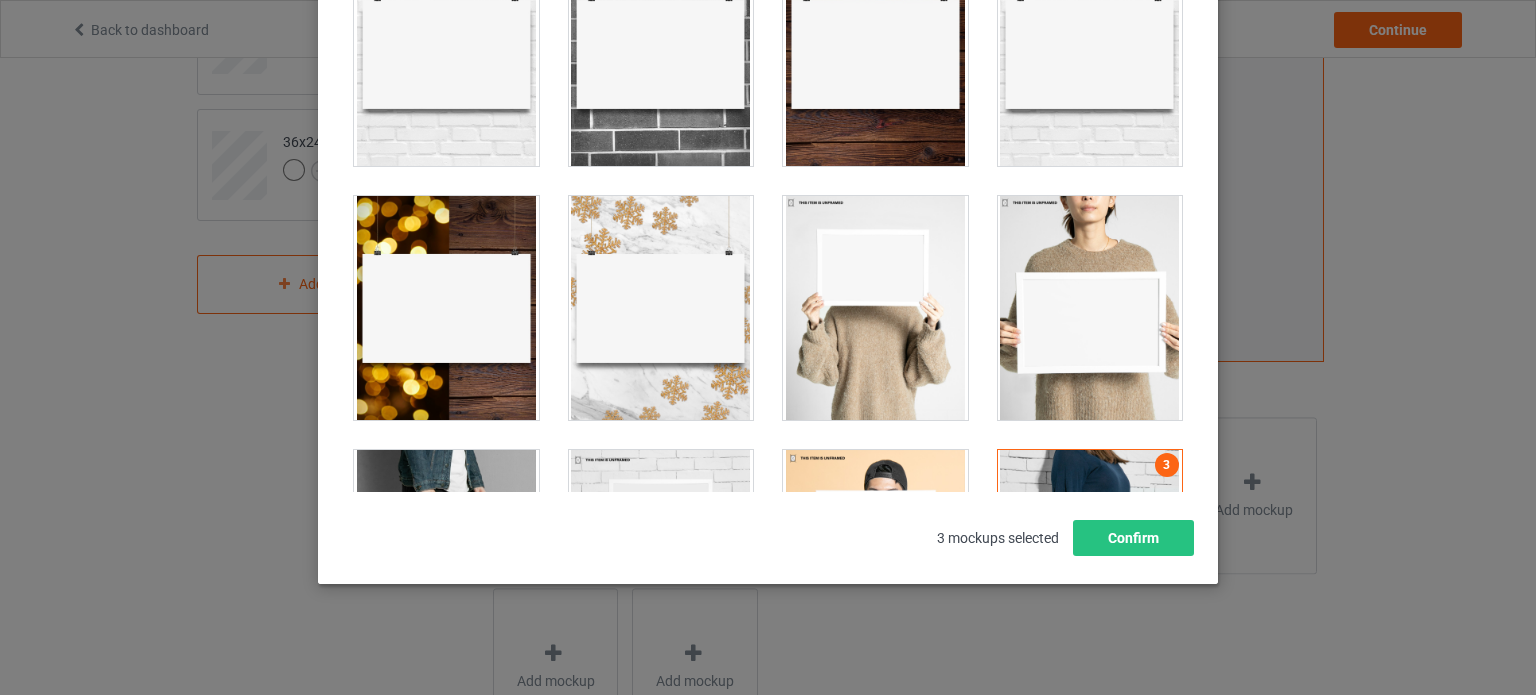 click at bounding box center (1090, 308) 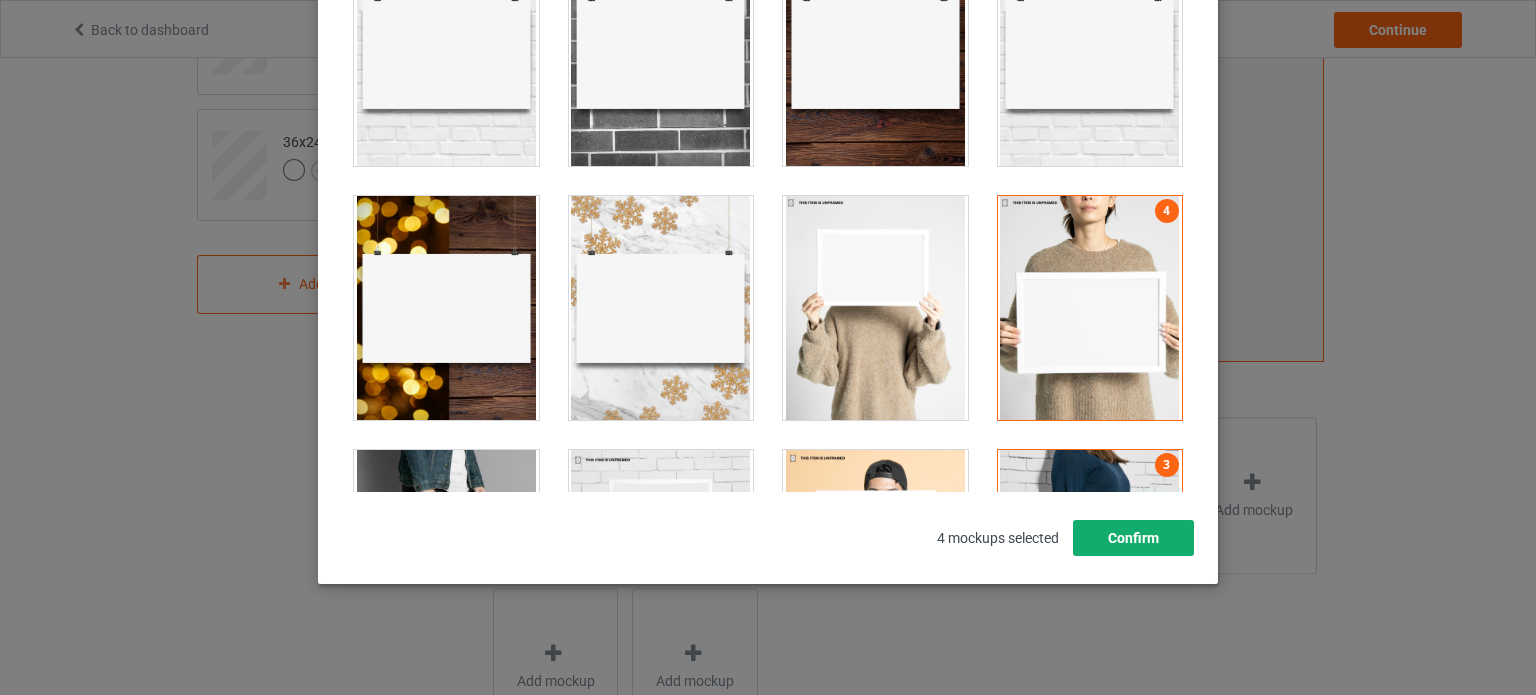 click on "Confirm" at bounding box center (1133, 538) 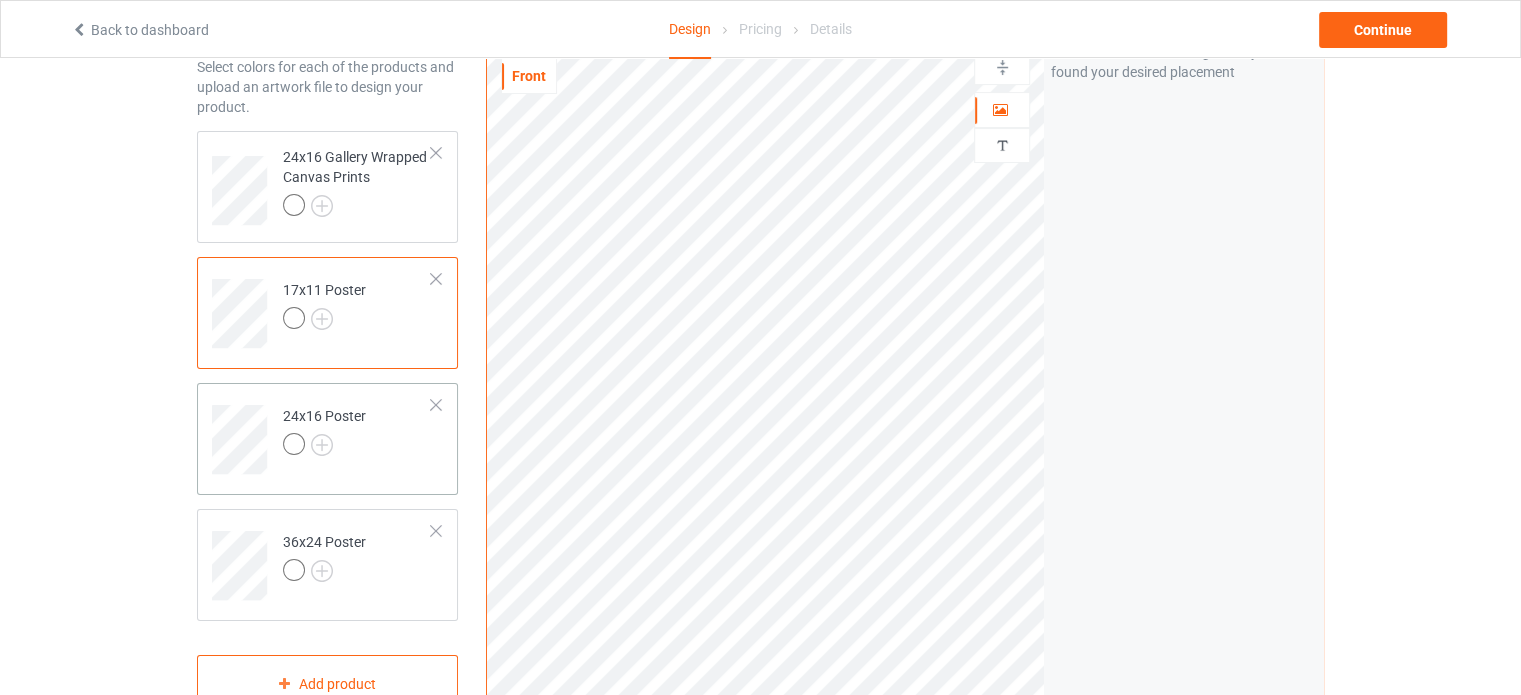 click on "24x16 Poster" at bounding box center [357, 432] 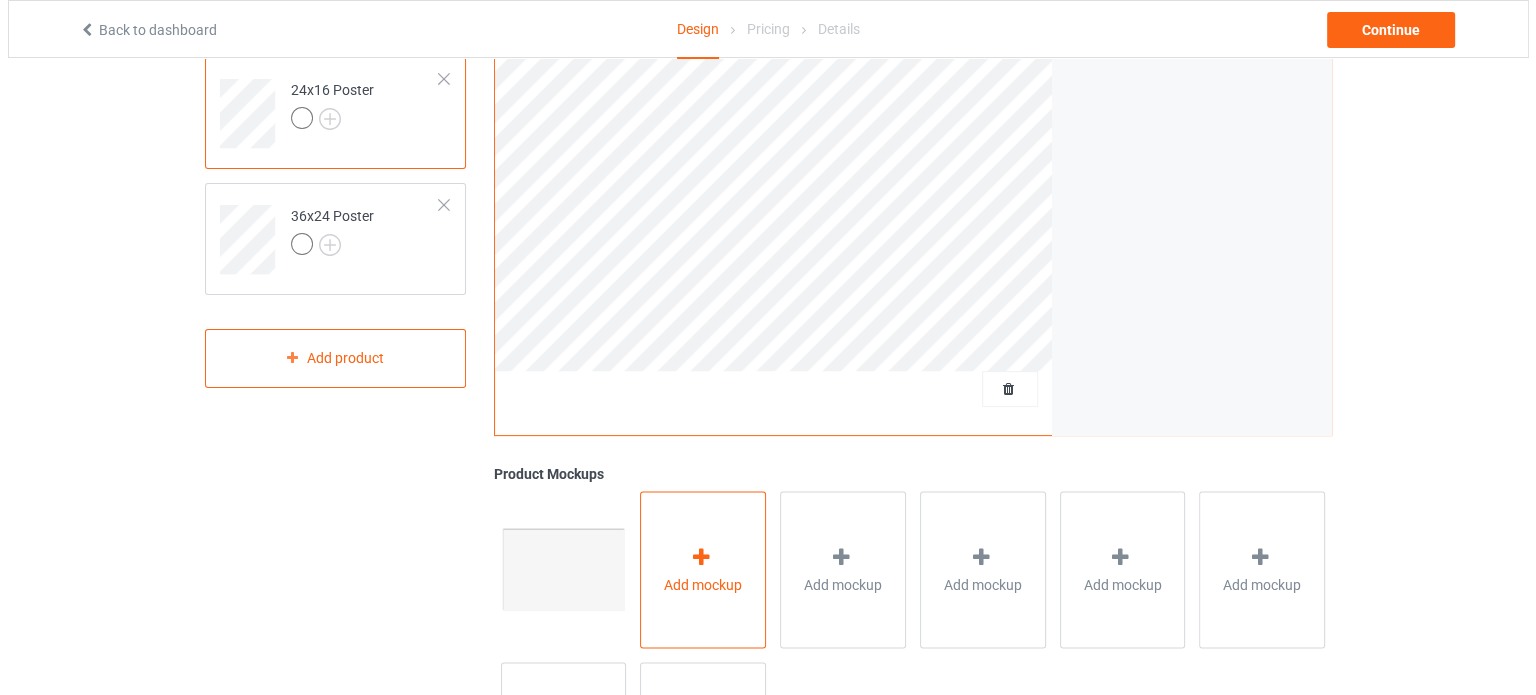 scroll, scrollTop: 598, scrollLeft: 0, axis: vertical 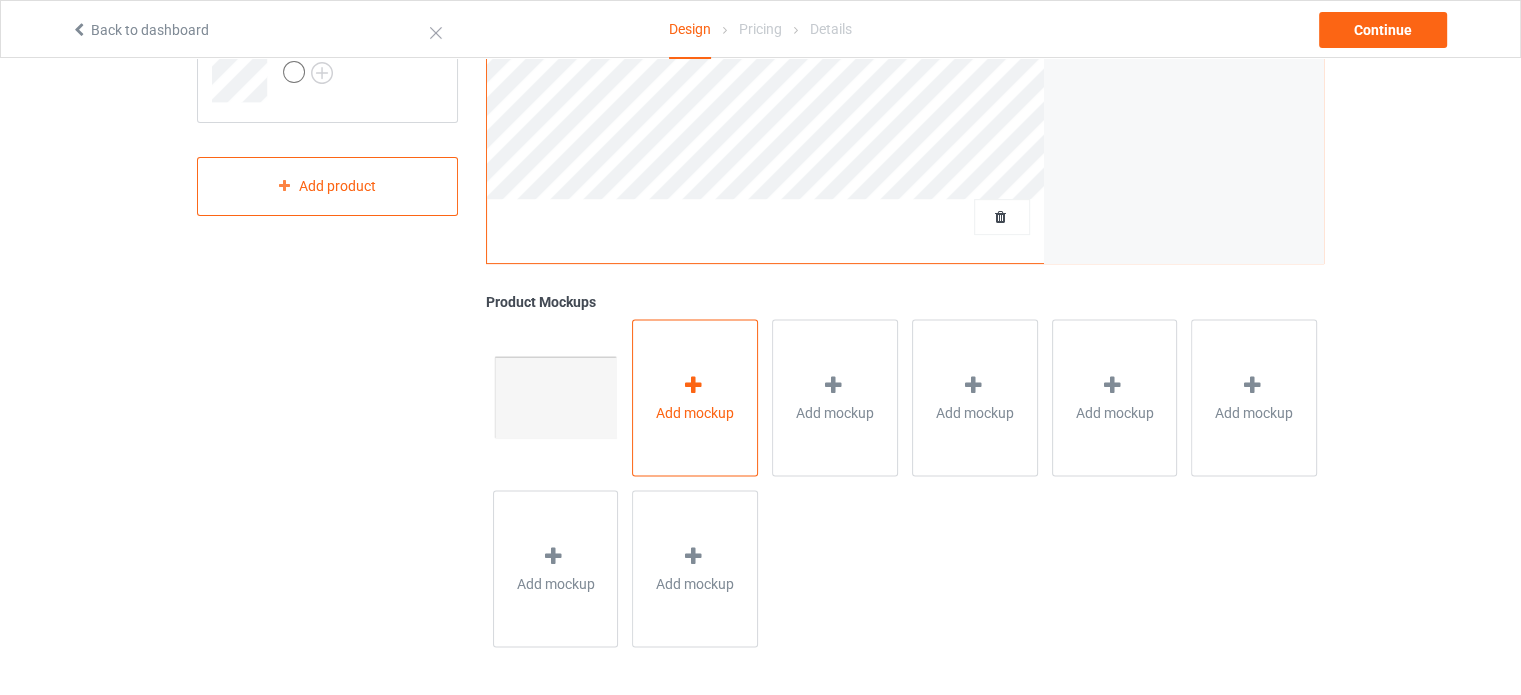 click on "Add mockup" at bounding box center [695, 412] 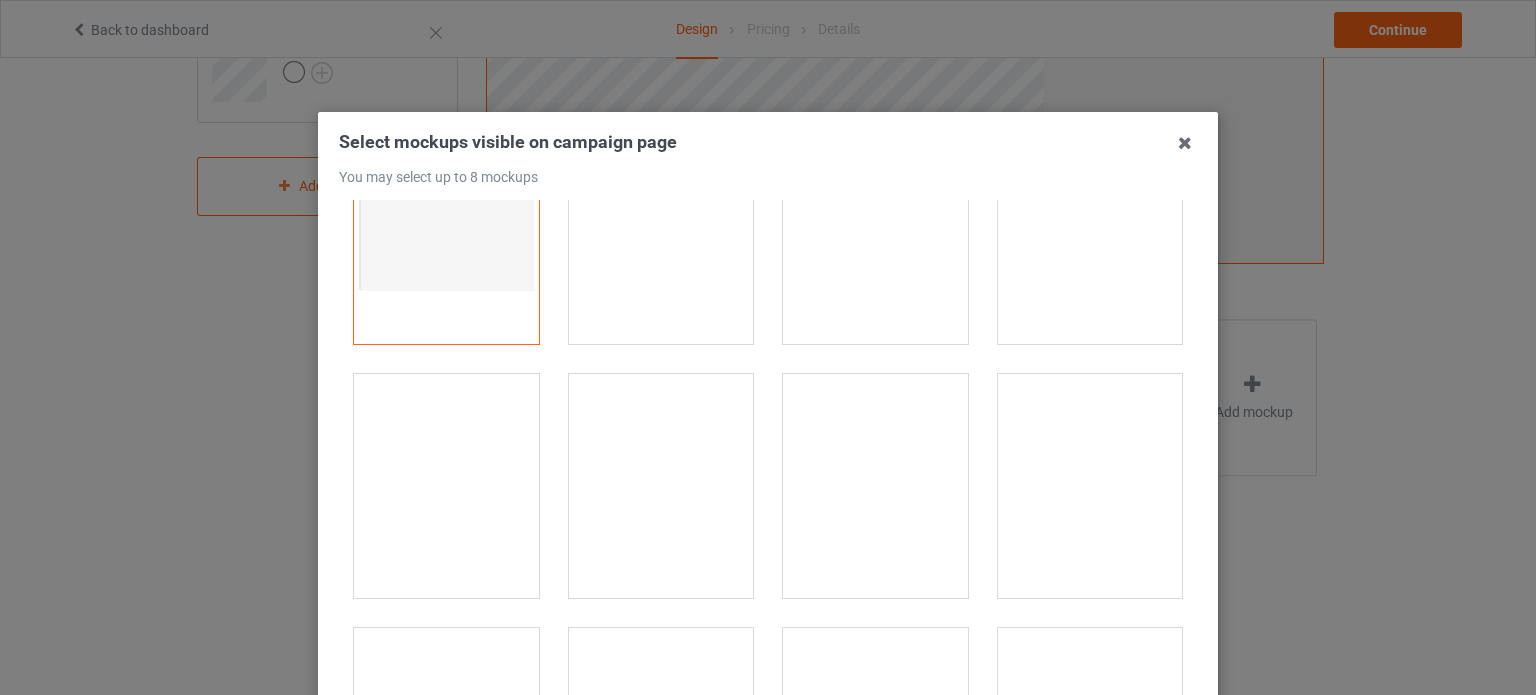 scroll, scrollTop: 200, scrollLeft: 0, axis: vertical 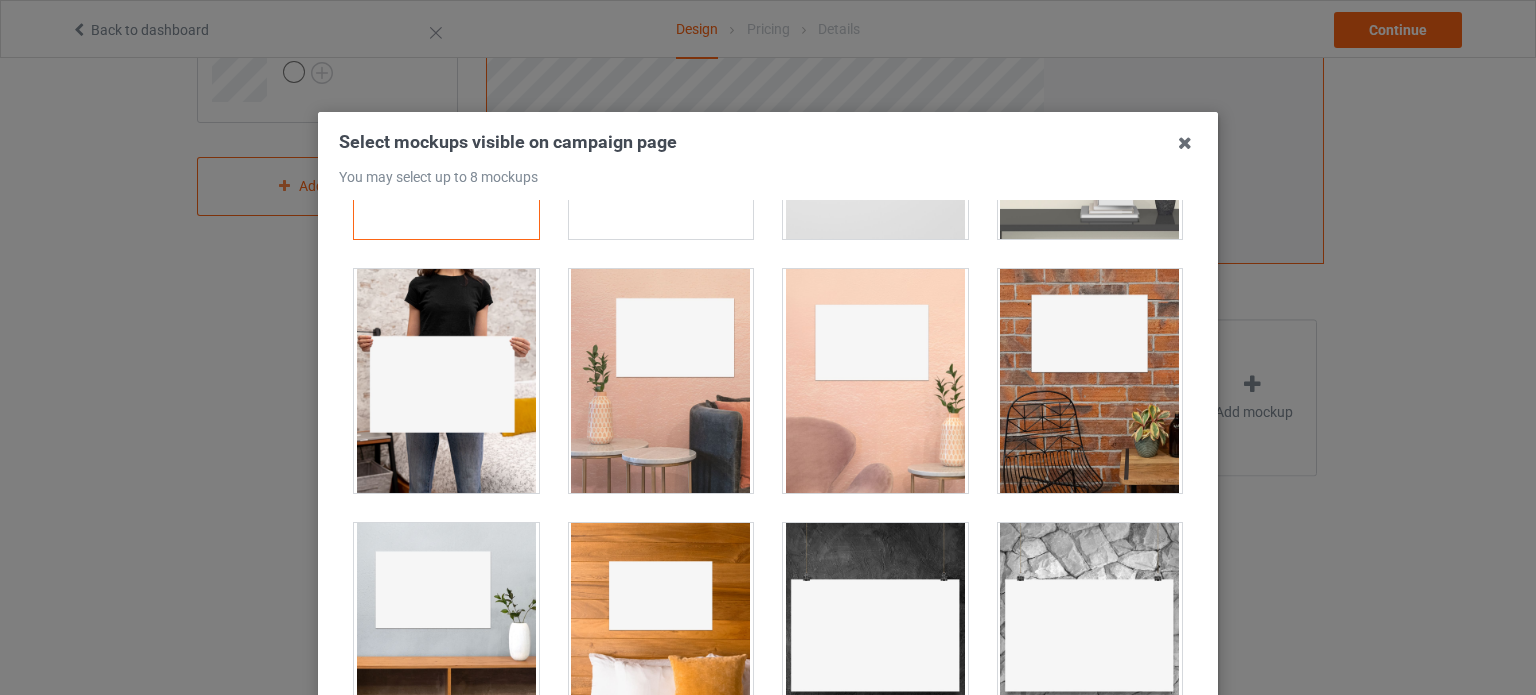 click at bounding box center (446, 381) 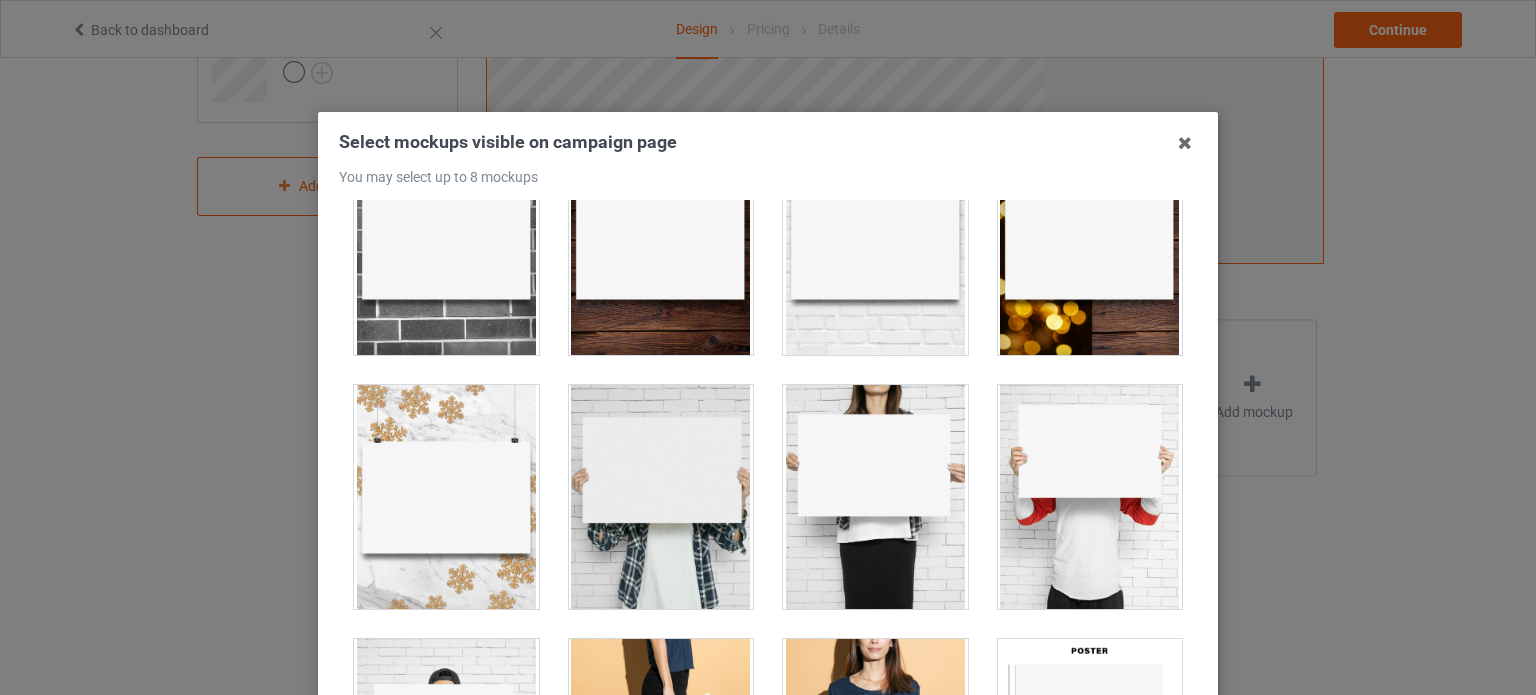 scroll, scrollTop: 1300, scrollLeft: 0, axis: vertical 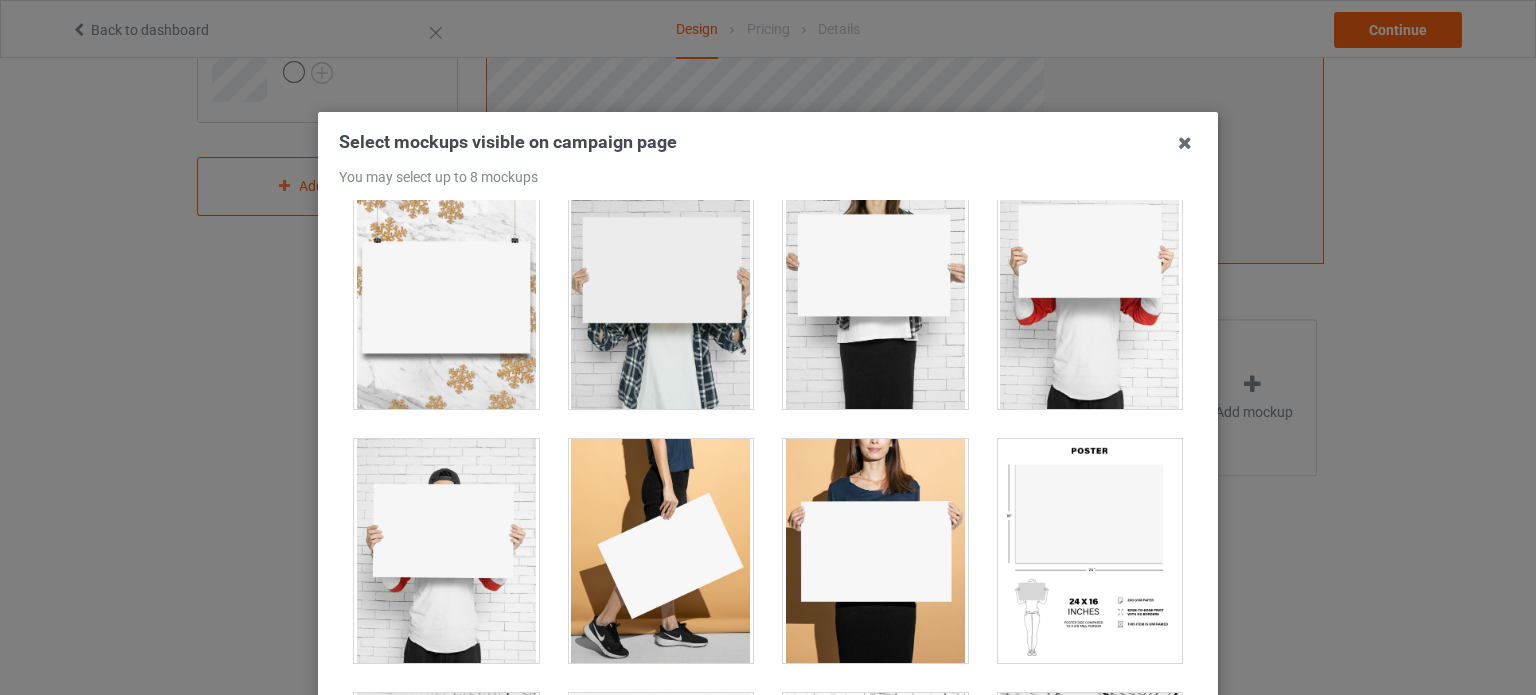 click at bounding box center (875, 297) 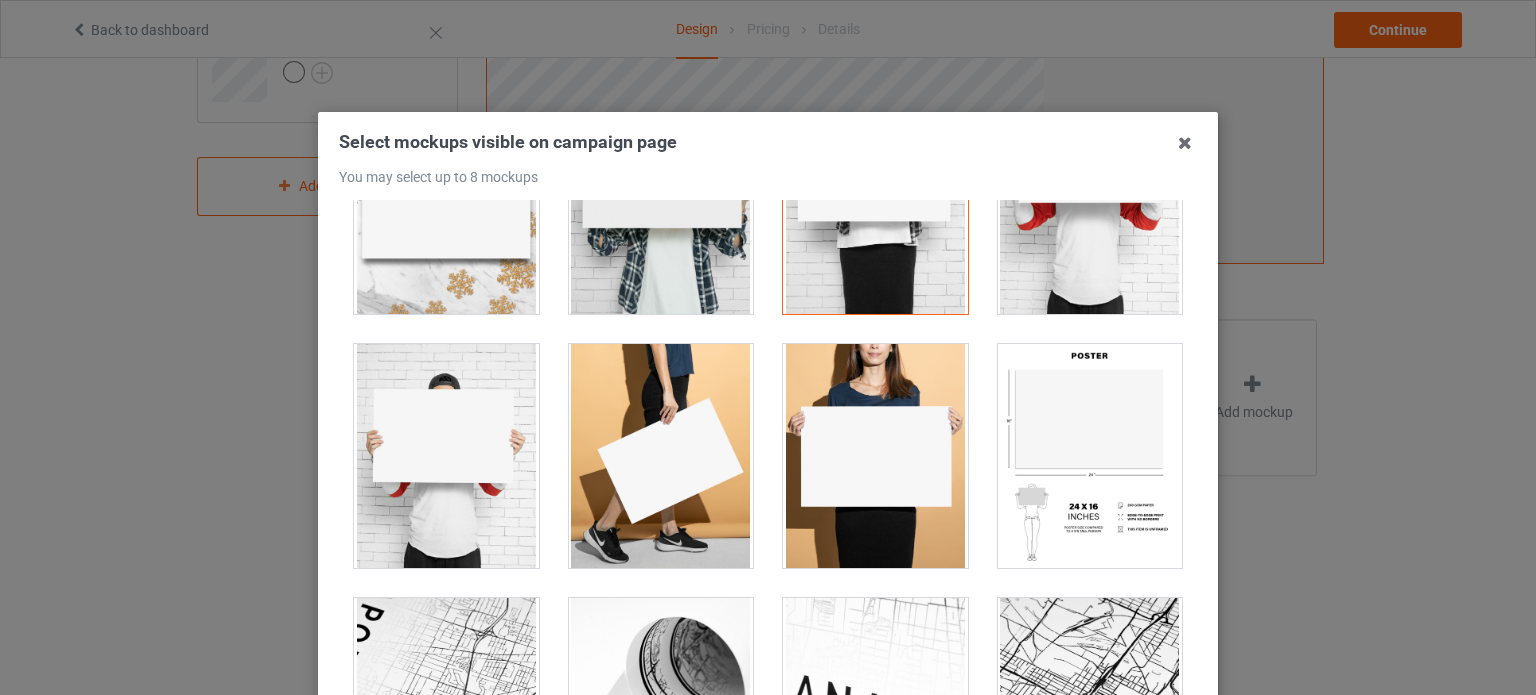 scroll, scrollTop: 1472, scrollLeft: 0, axis: vertical 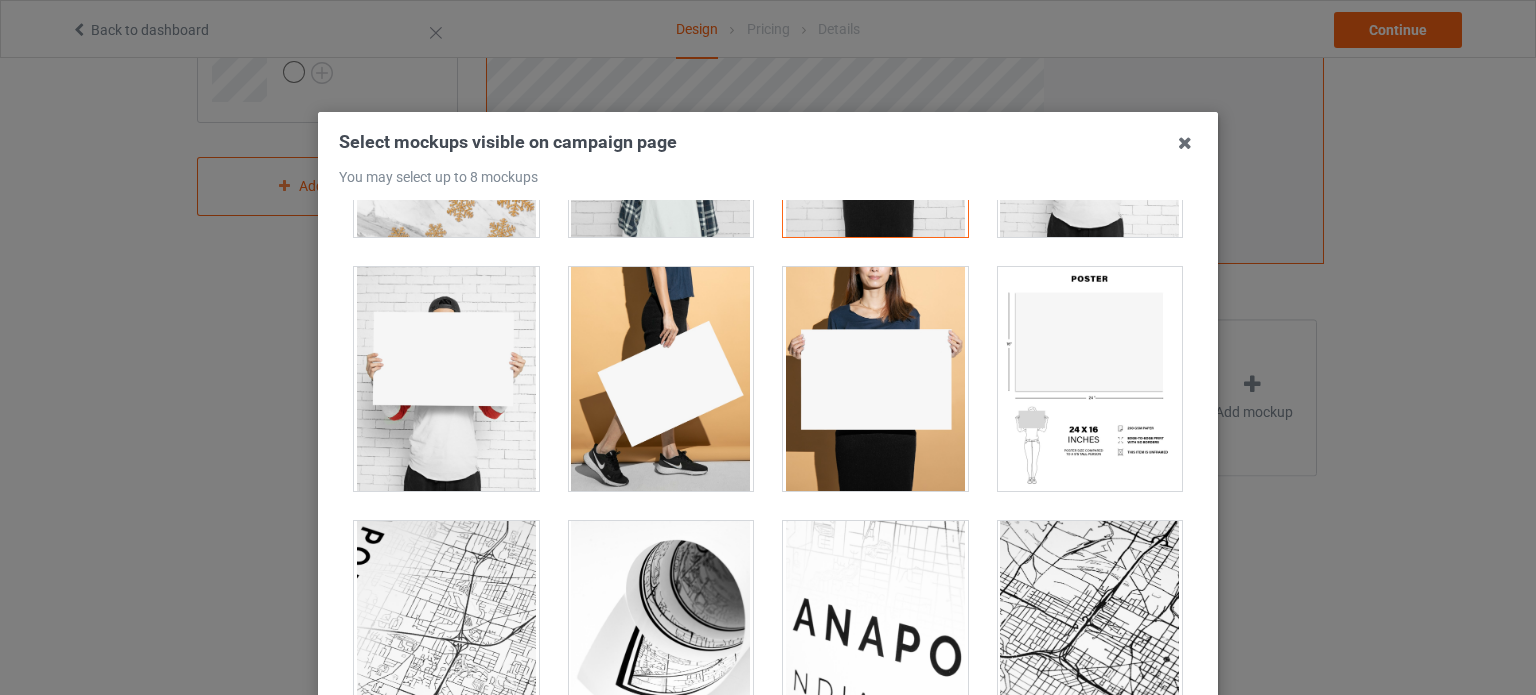 drag, startPoint x: 404, startPoint y: 347, endPoint x: 481, endPoint y: 363, distance: 78.64477 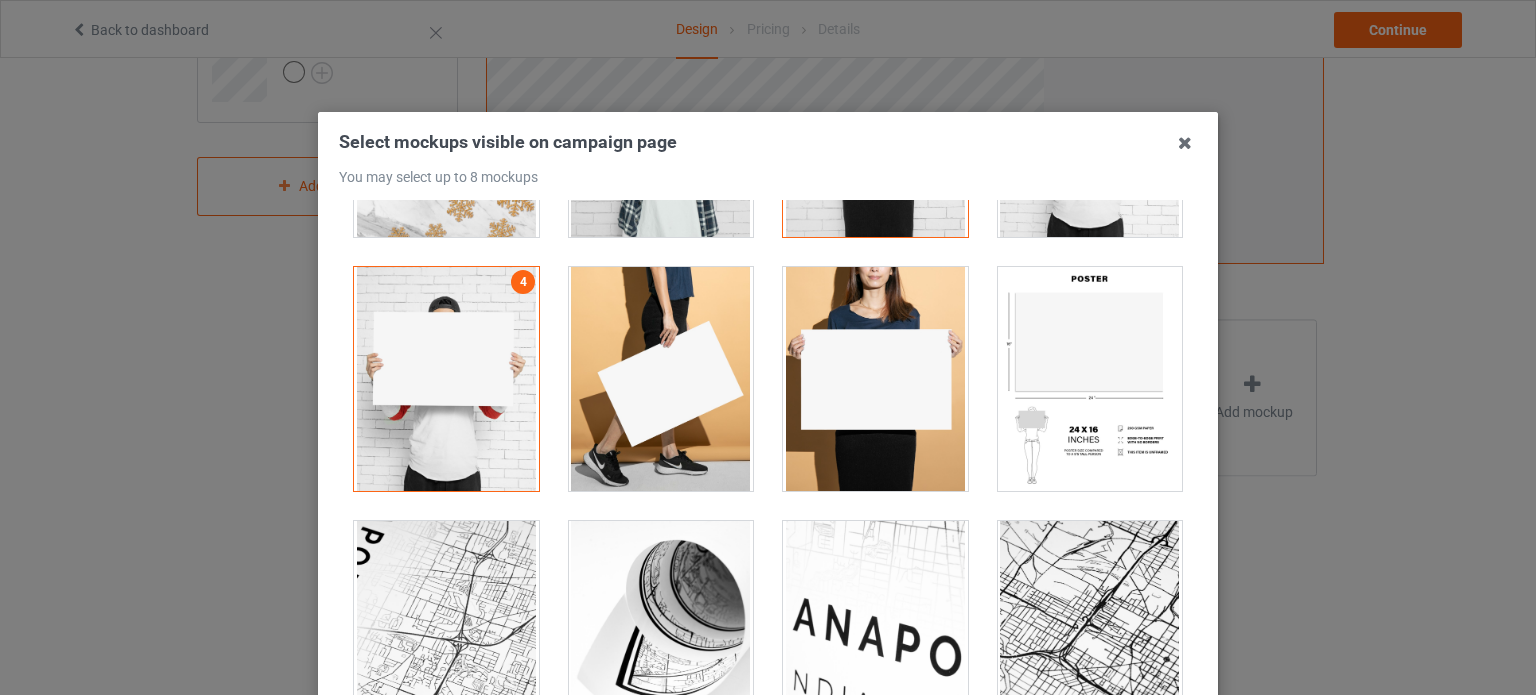 click at bounding box center (875, 379) 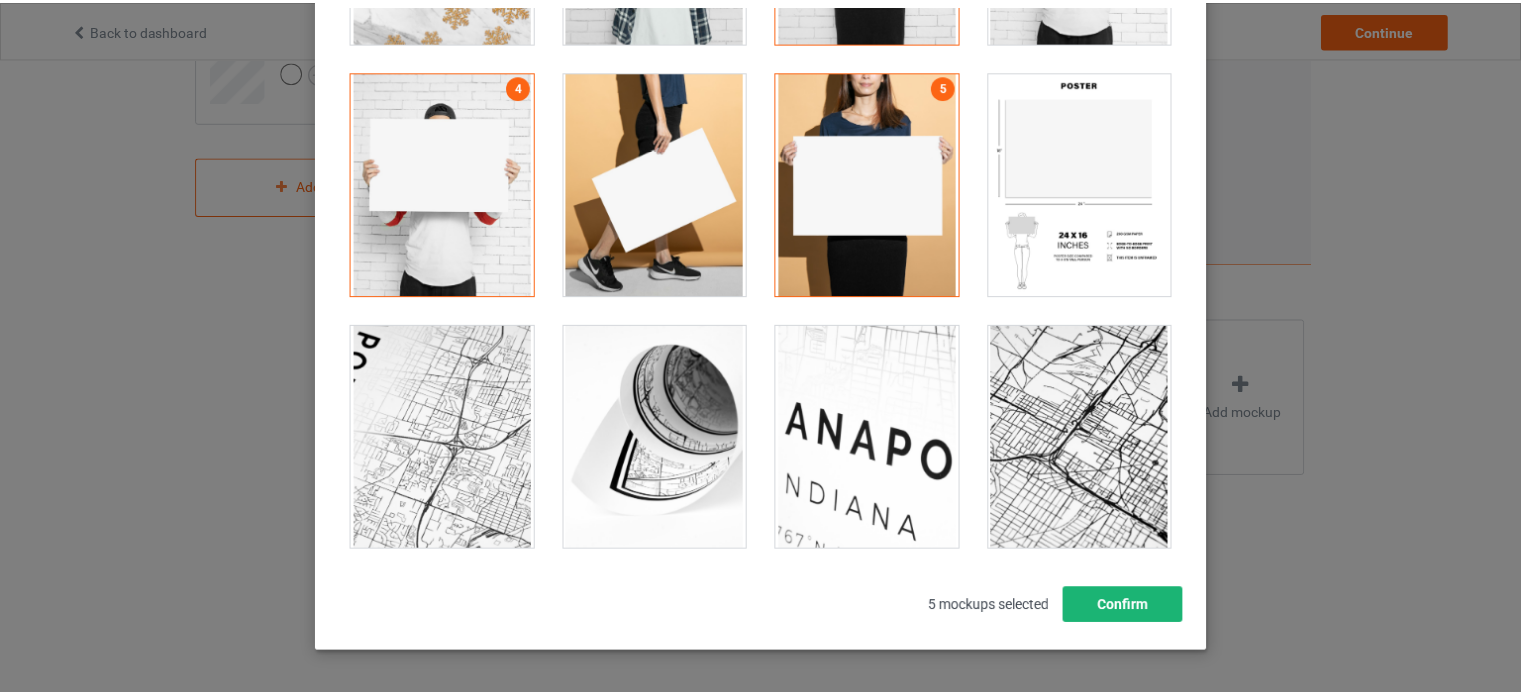 scroll, scrollTop: 264, scrollLeft: 0, axis: vertical 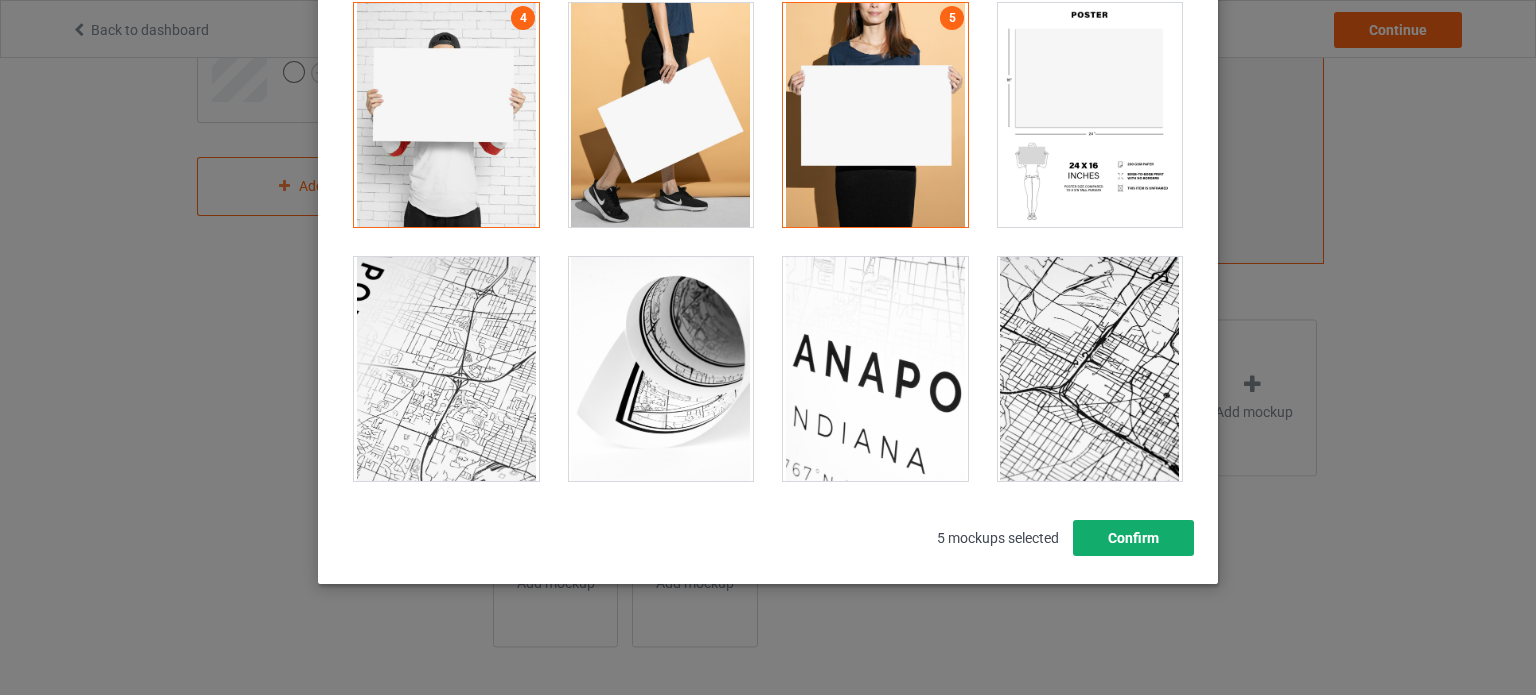 click on "Confirm" at bounding box center (1133, 538) 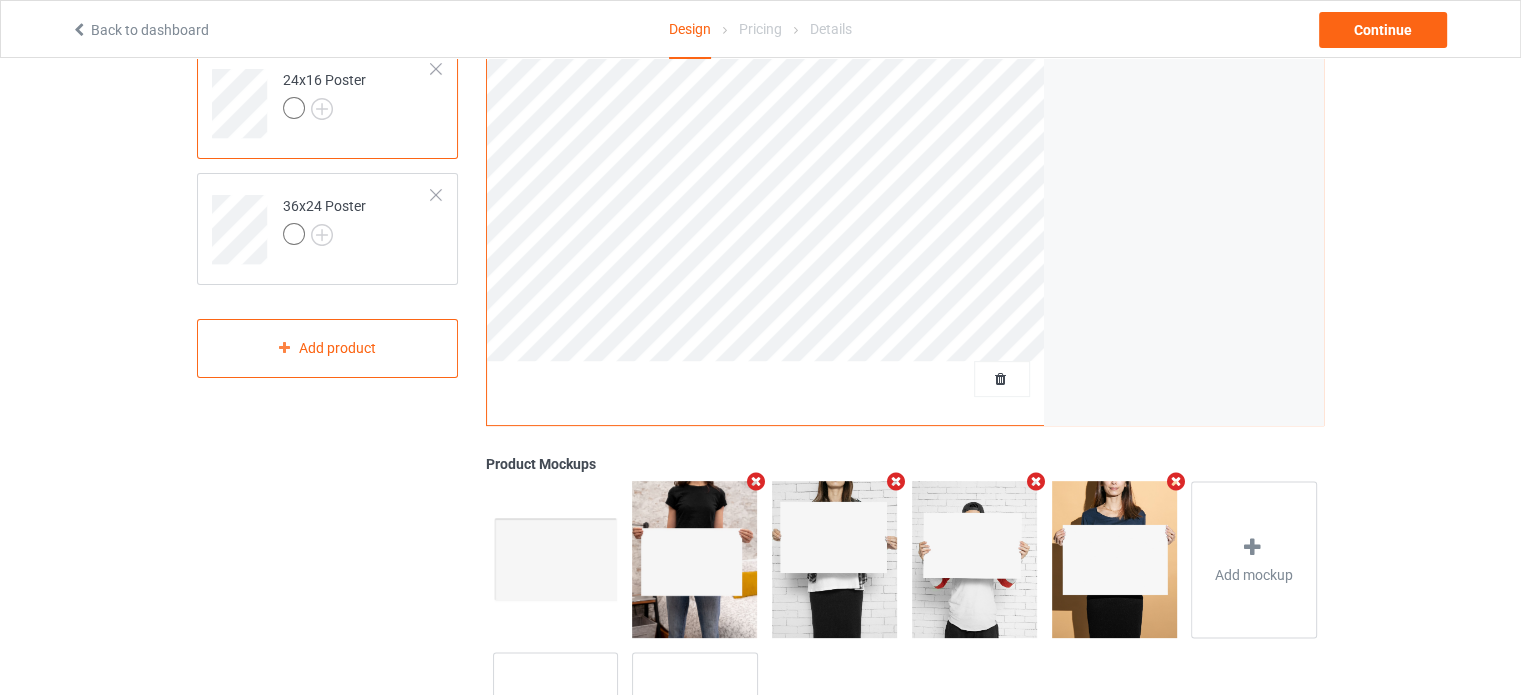 scroll, scrollTop: 198, scrollLeft: 0, axis: vertical 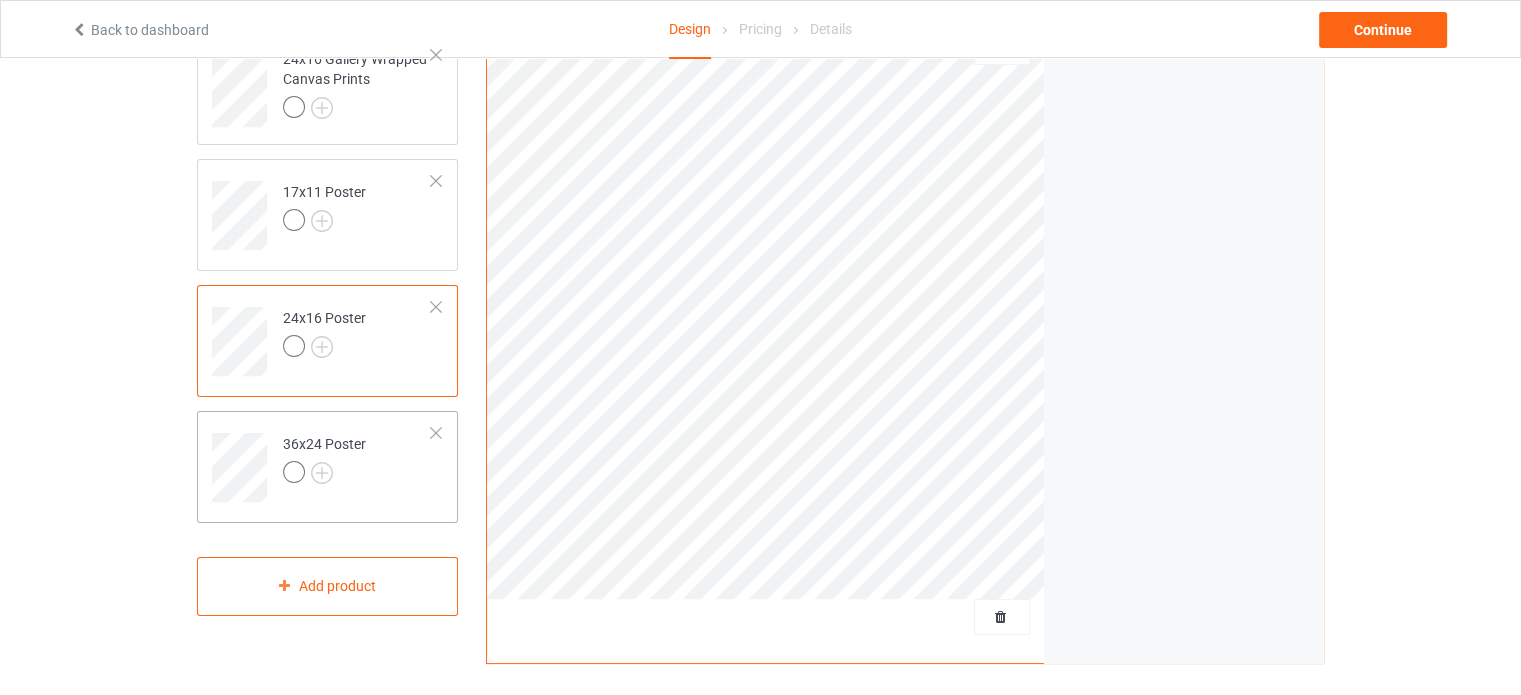click on "36x24 Poster" at bounding box center (357, 460) 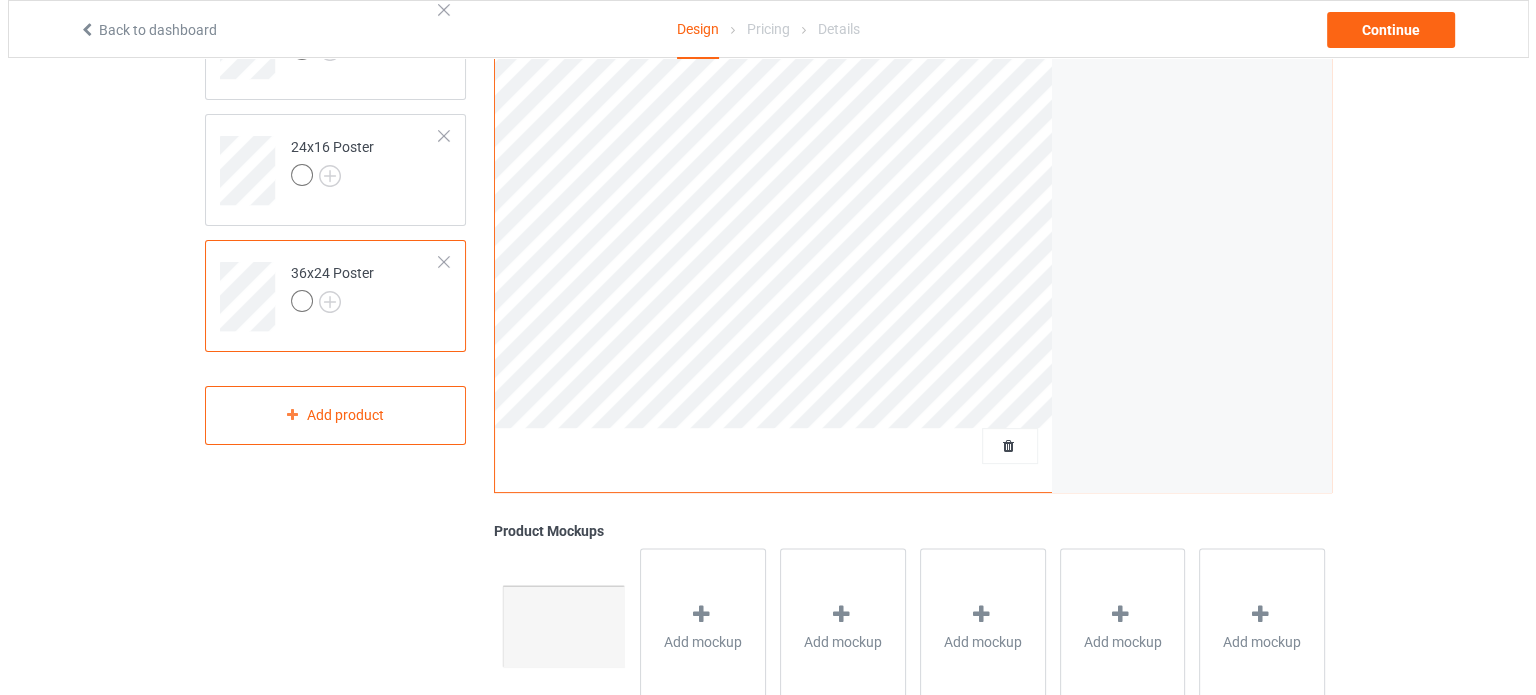 scroll, scrollTop: 398, scrollLeft: 0, axis: vertical 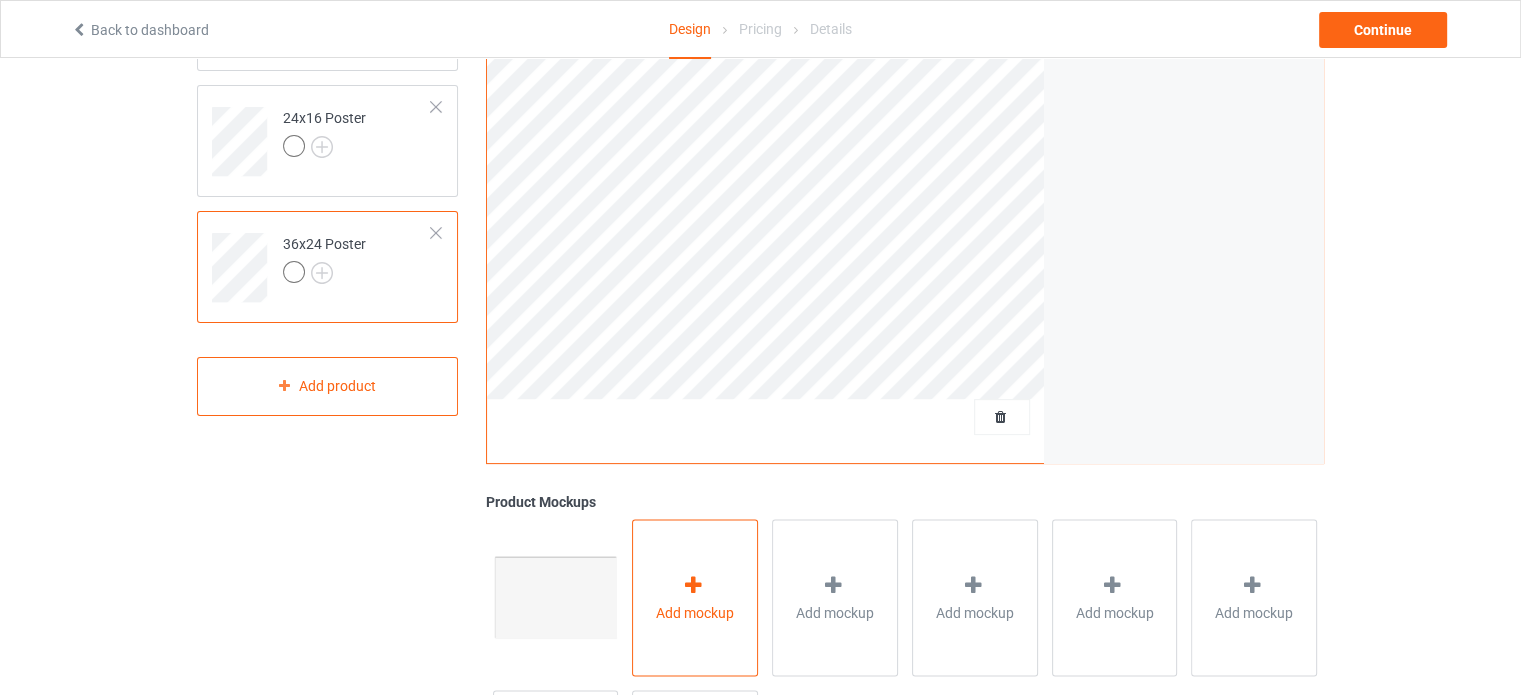 click on "Add mockup" at bounding box center (695, 597) 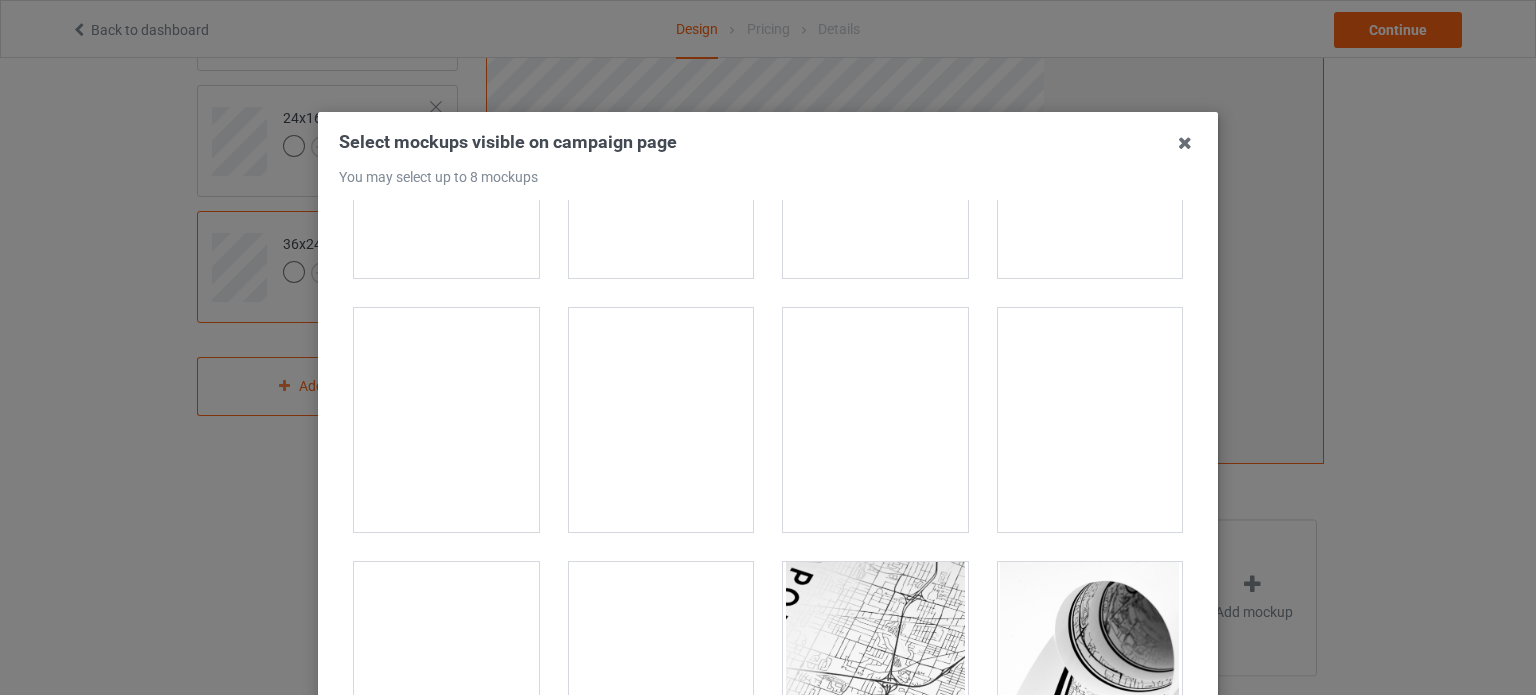 scroll 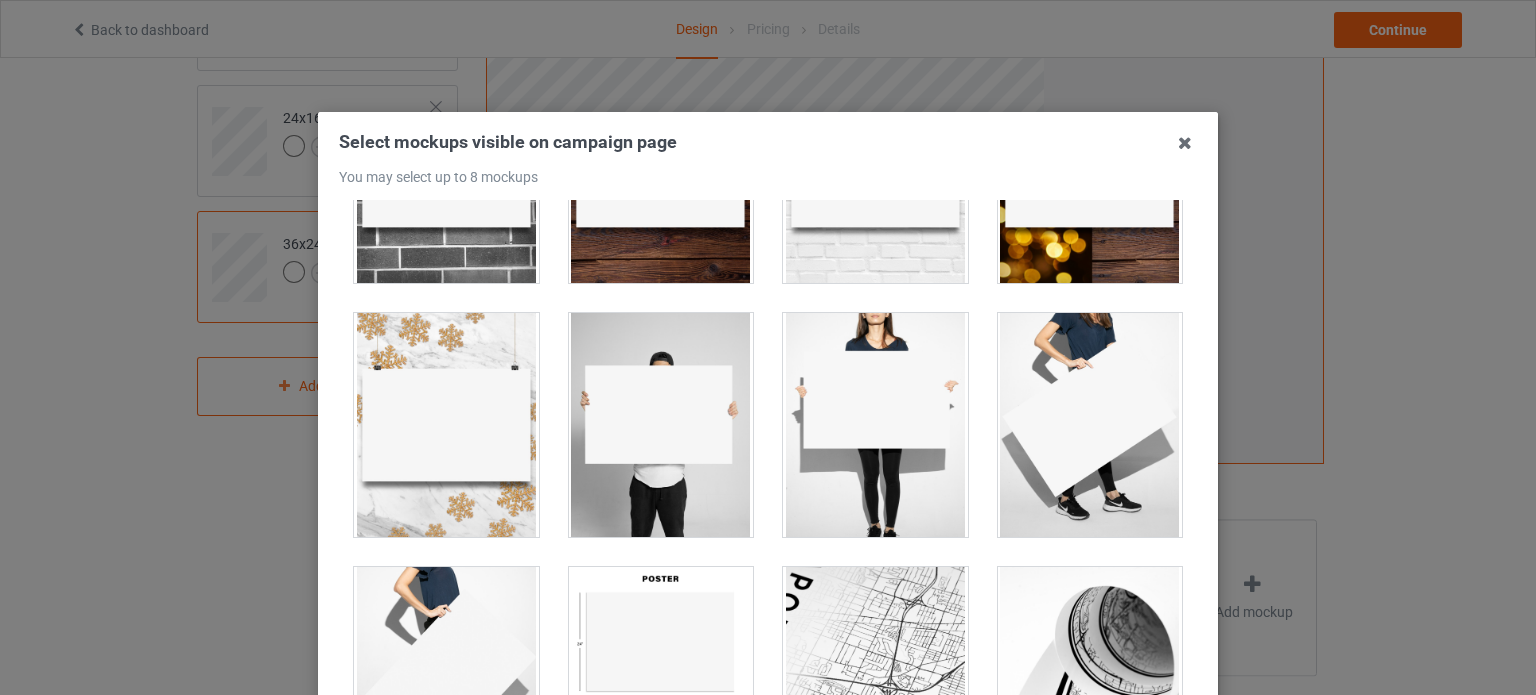 click at bounding box center [661, 425] 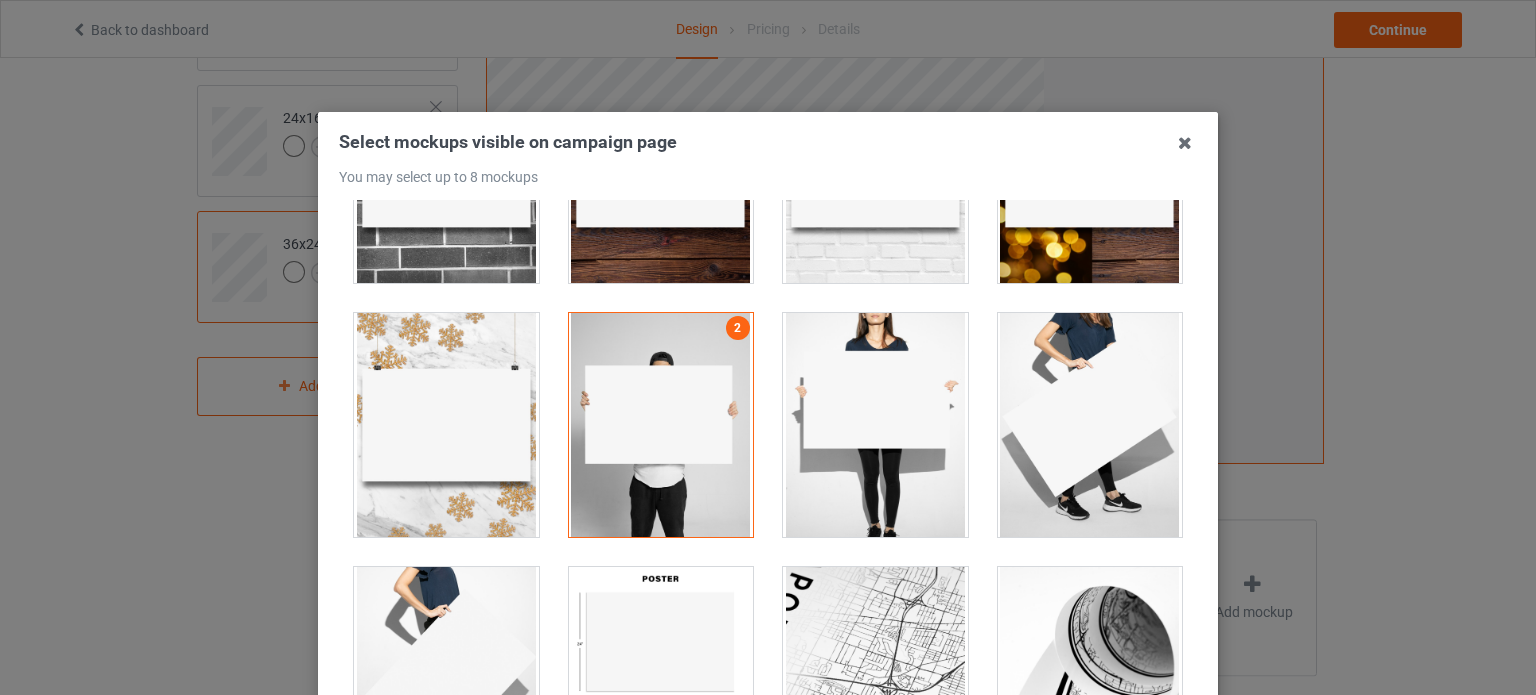 click at bounding box center [875, 425] 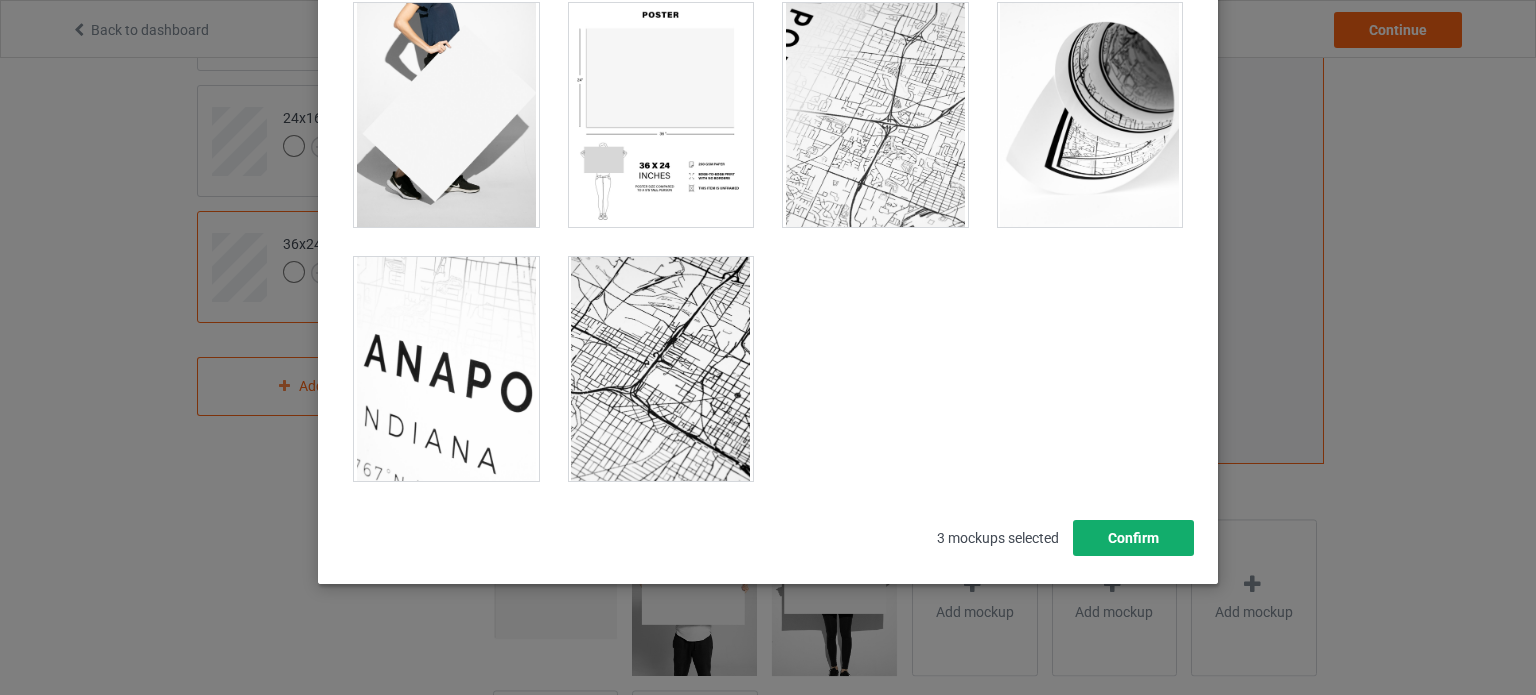 click on "Confirm" at bounding box center [1133, 538] 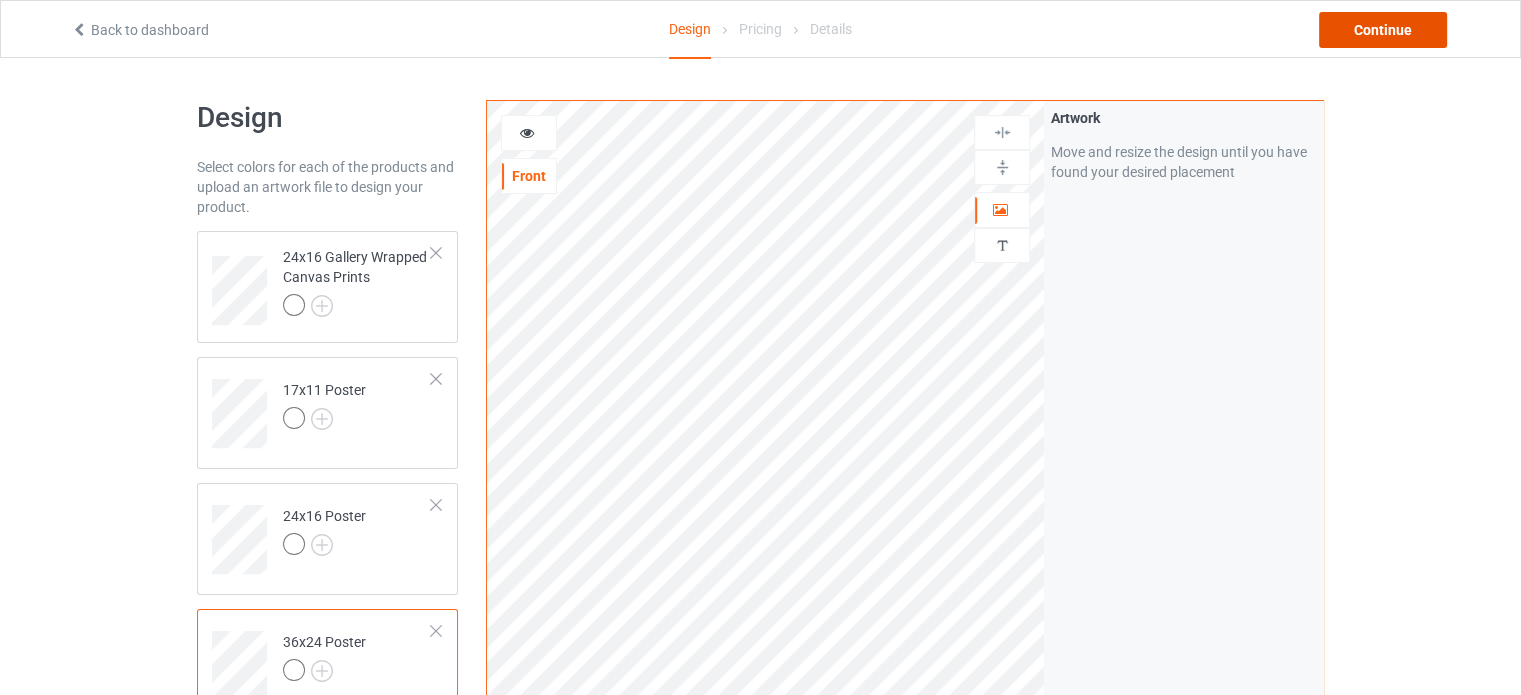 click on "Continue" at bounding box center (1383, 30) 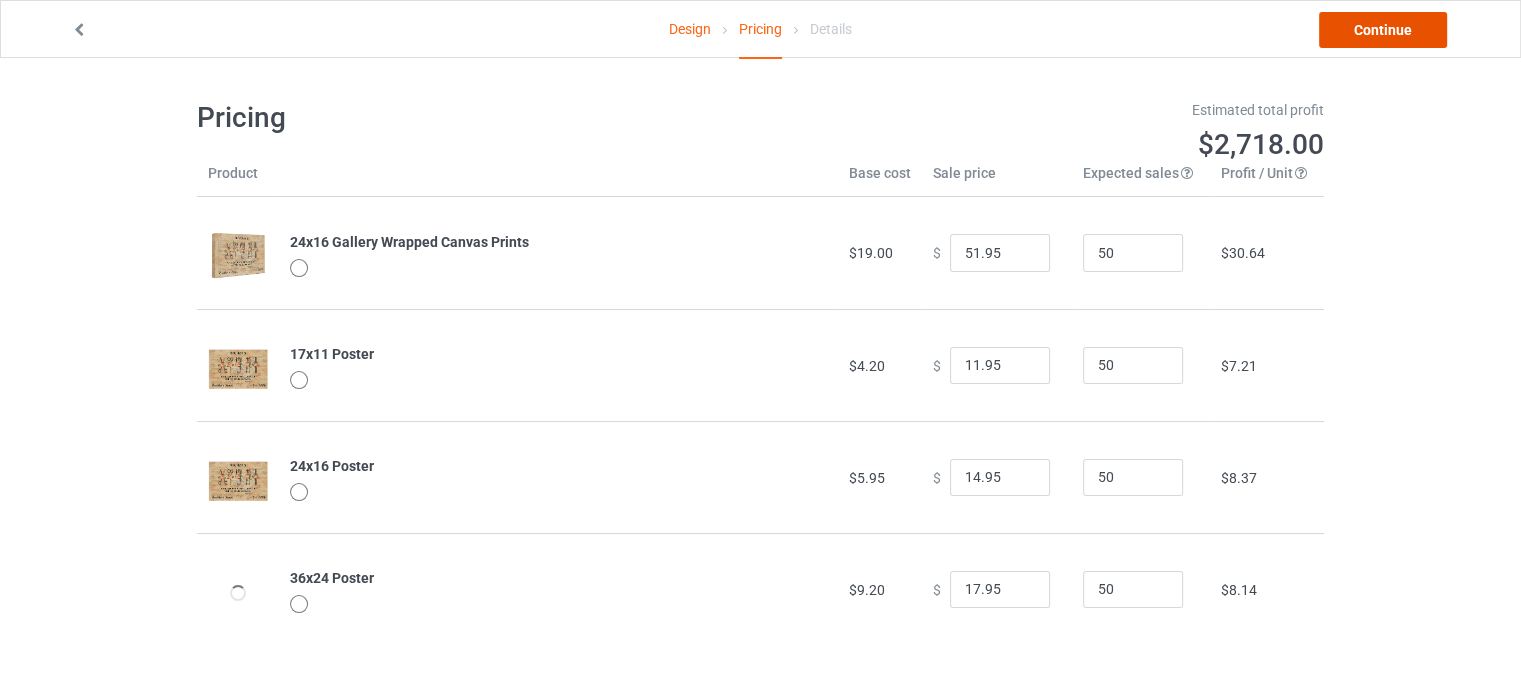 click on "Continue" at bounding box center [1383, 30] 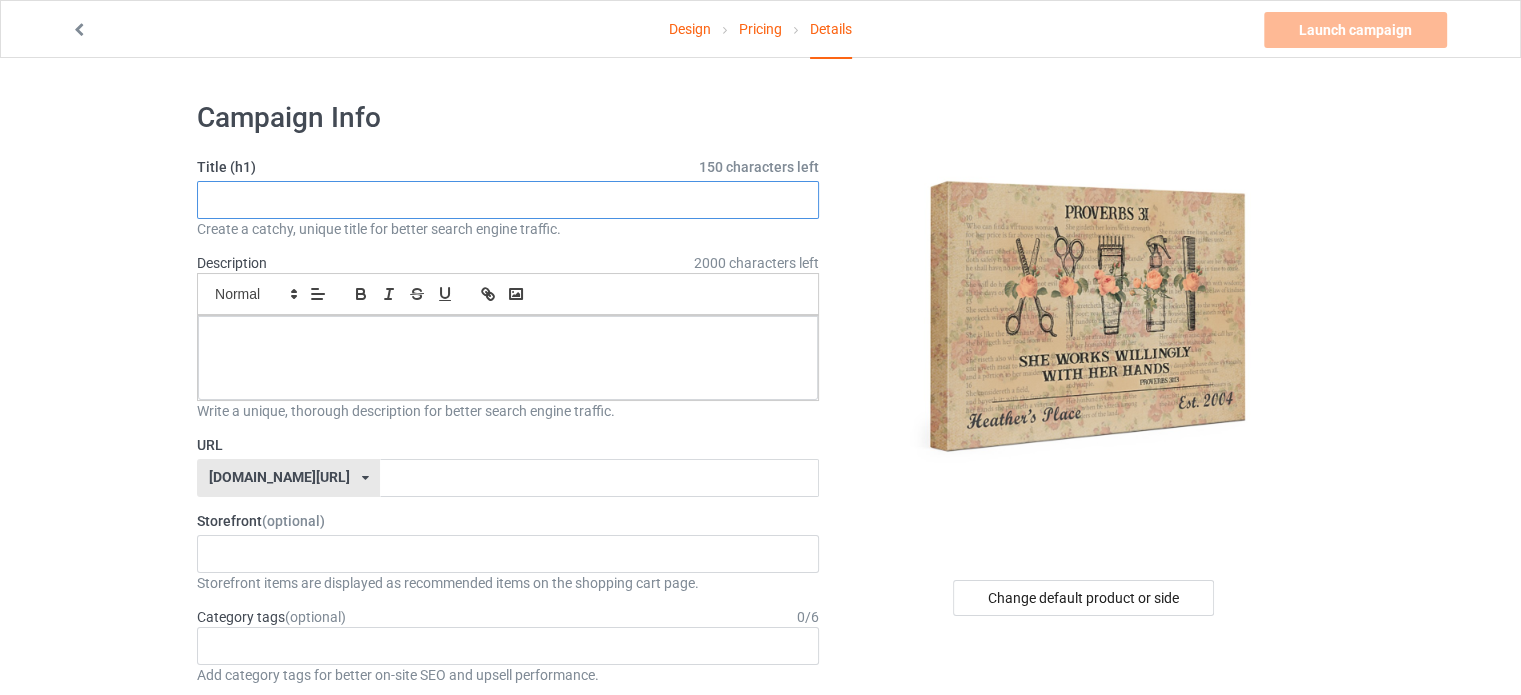 click at bounding box center [508, 200] 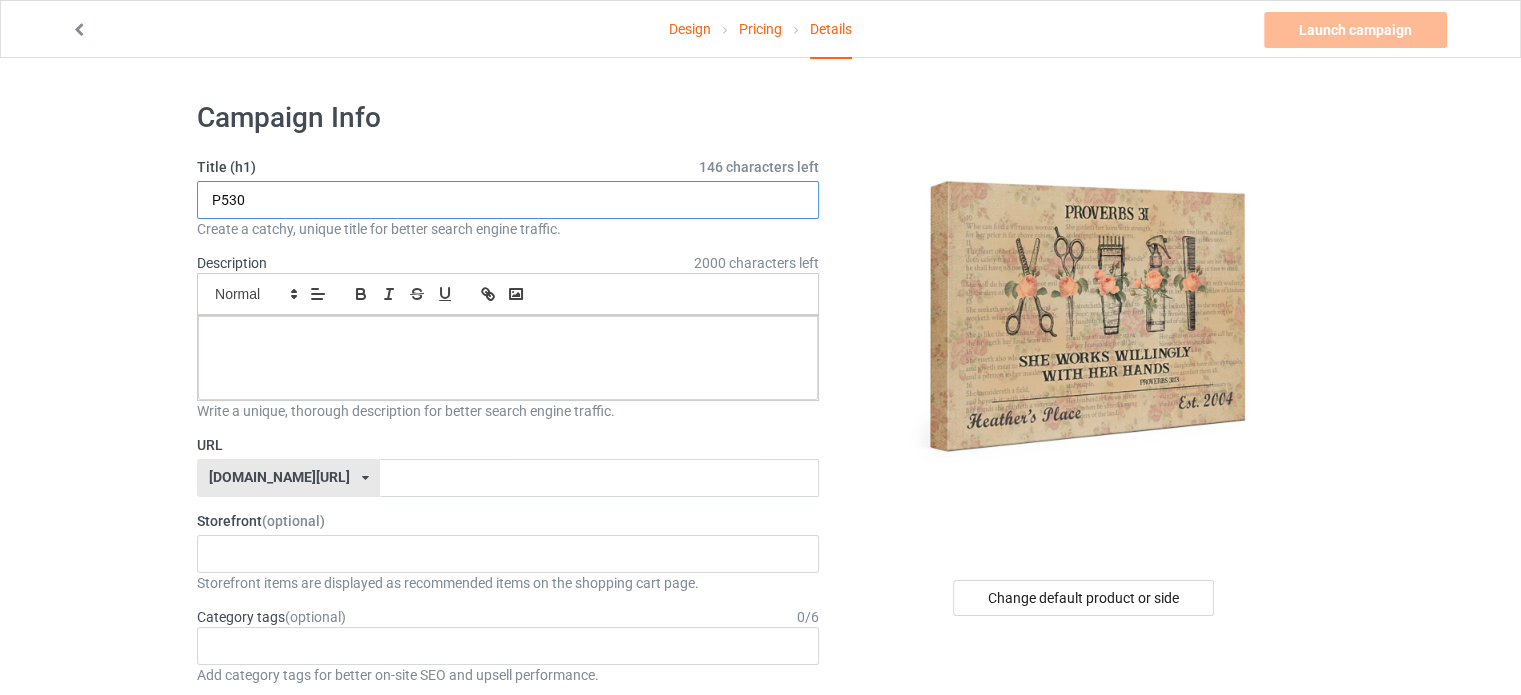 click on "P530" at bounding box center [508, 200] 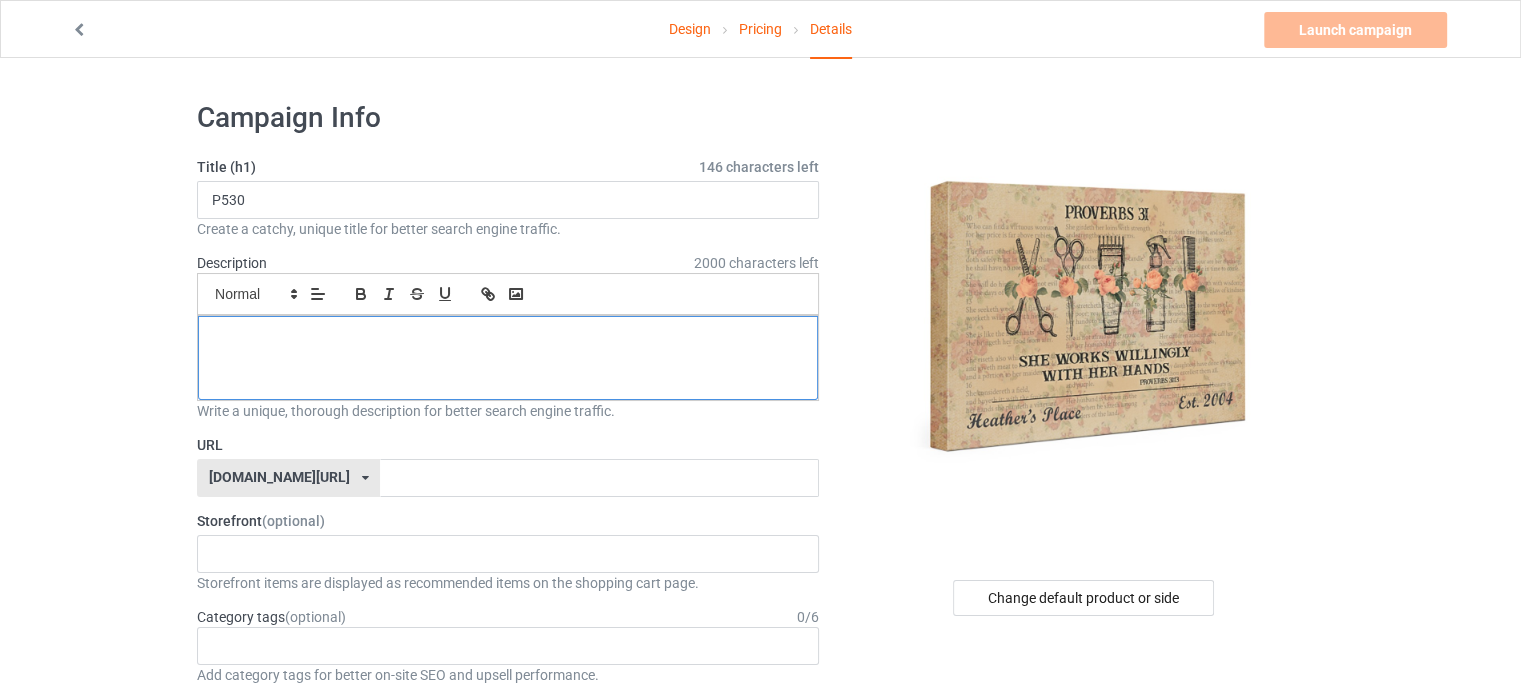 click at bounding box center (508, 358) 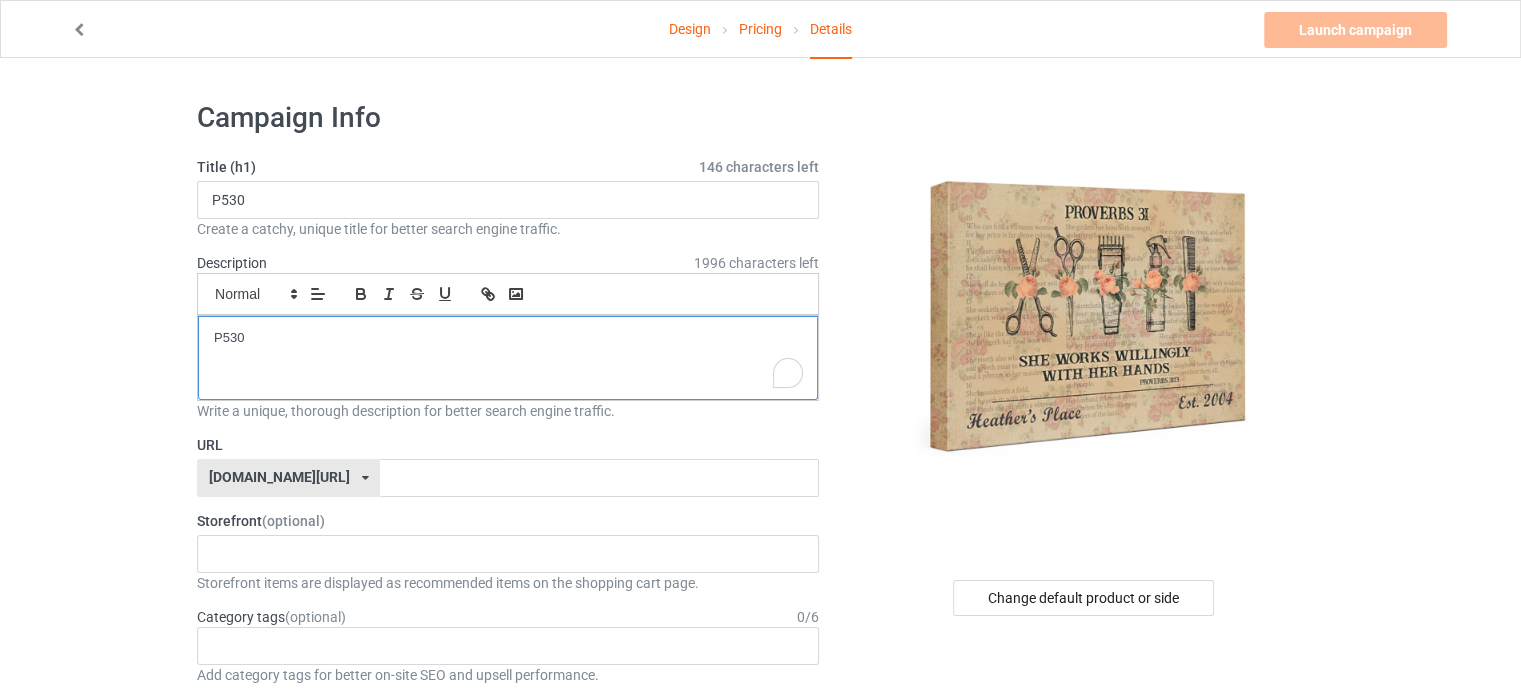 scroll, scrollTop: 0, scrollLeft: 0, axis: both 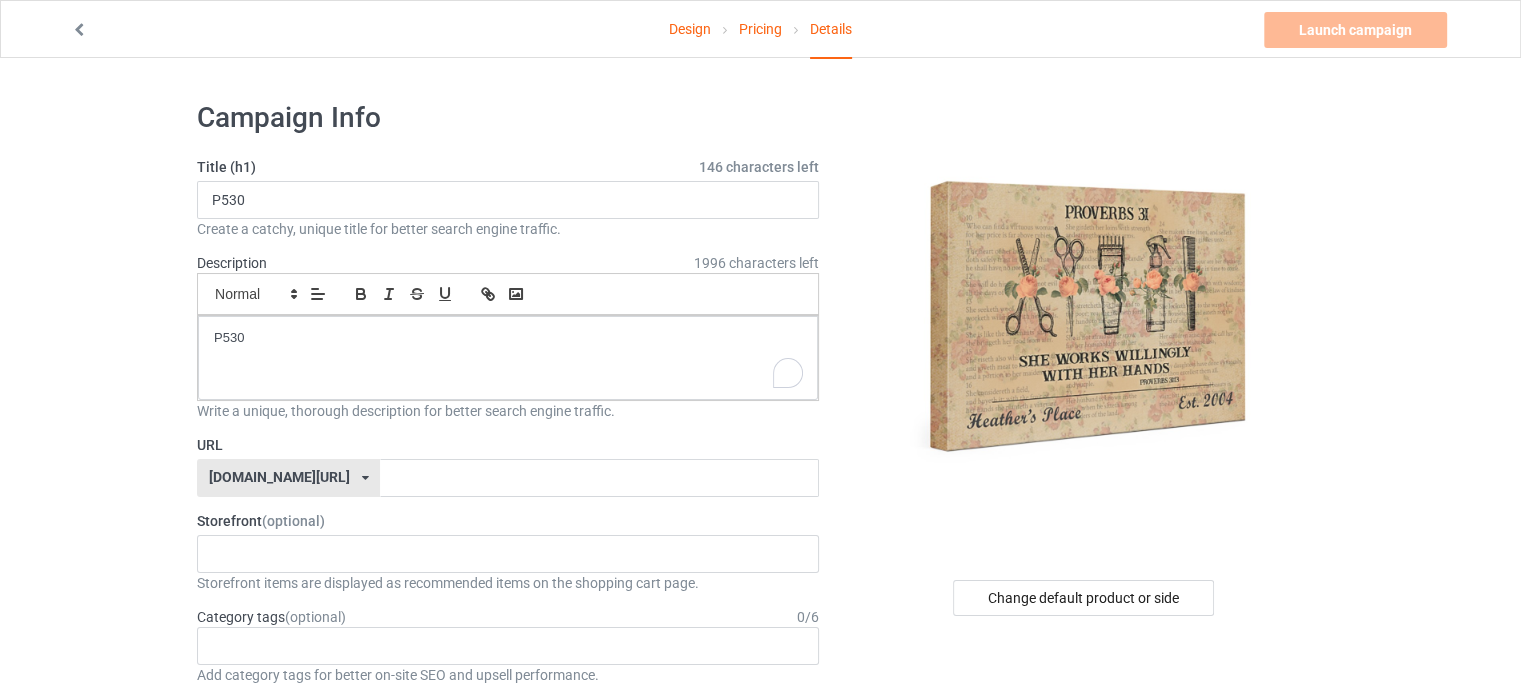 click on "[DOMAIN_NAME][URL]" at bounding box center [279, 477] 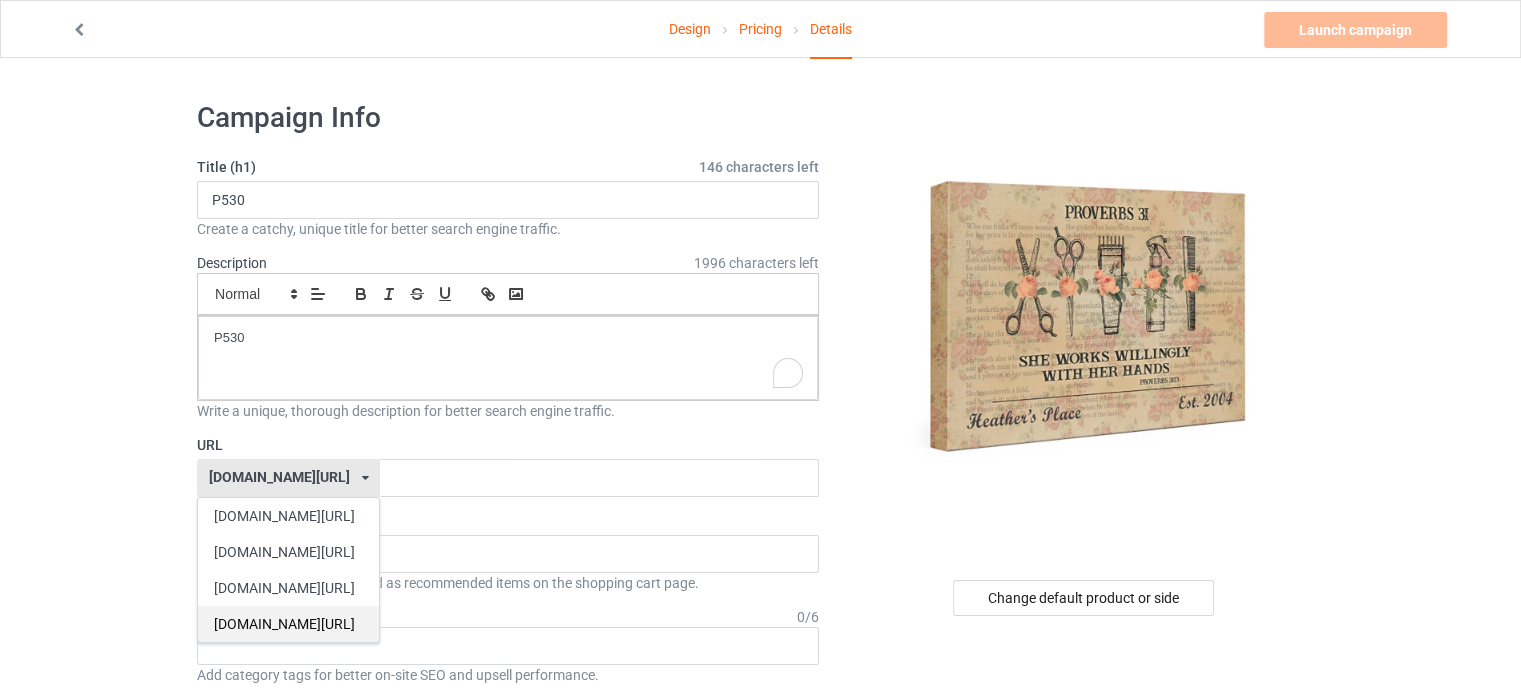 click on "[DOMAIN_NAME][URL]" at bounding box center (288, 624) 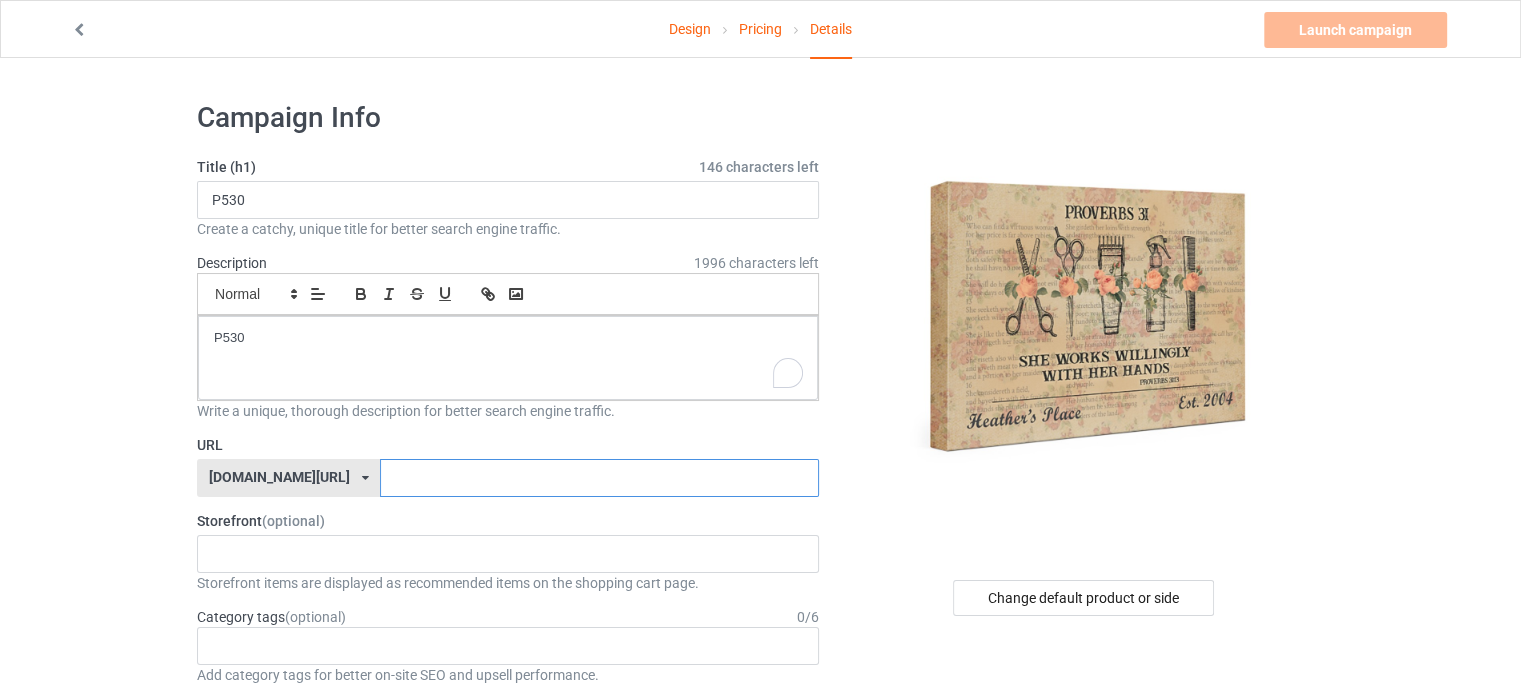 click at bounding box center [599, 478] 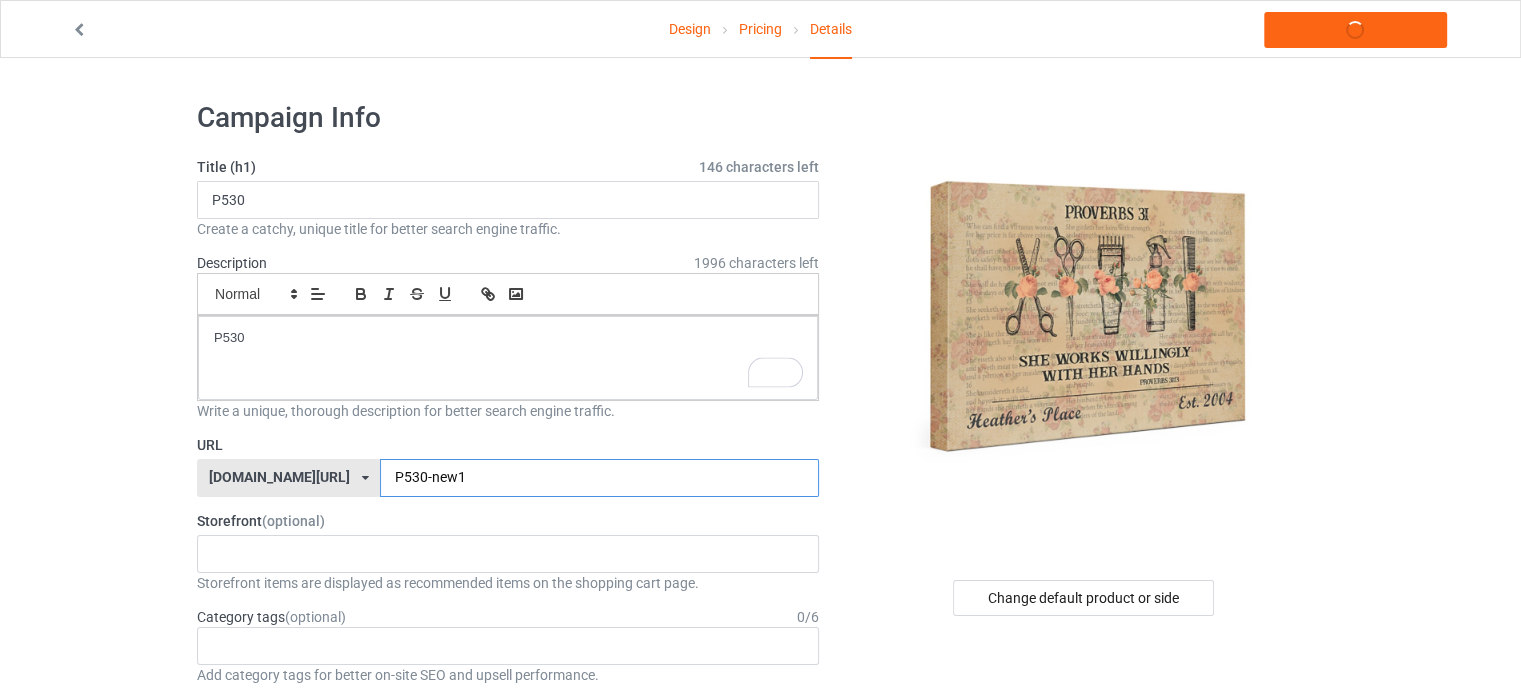 type on "P530-new1" 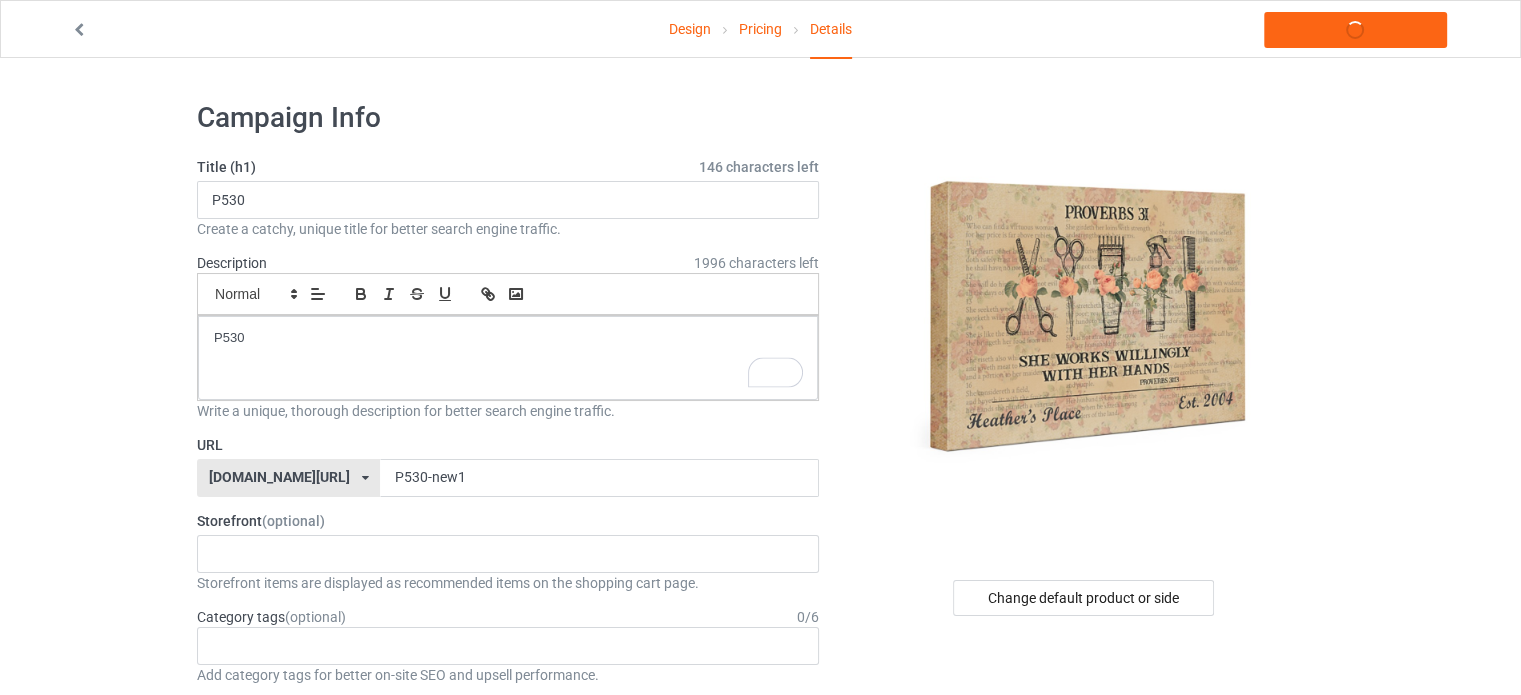 click on "URL" at bounding box center [508, 445] 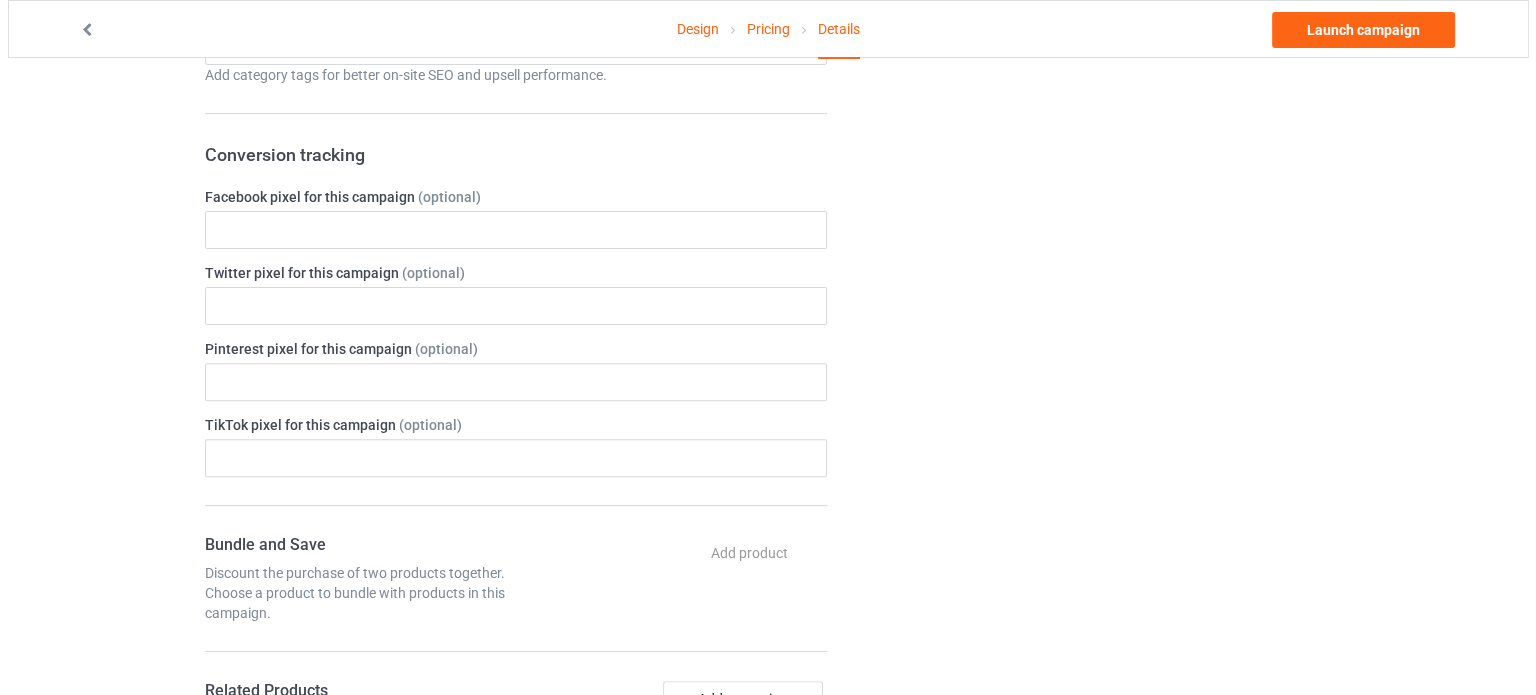 scroll, scrollTop: 0, scrollLeft: 0, axis: both 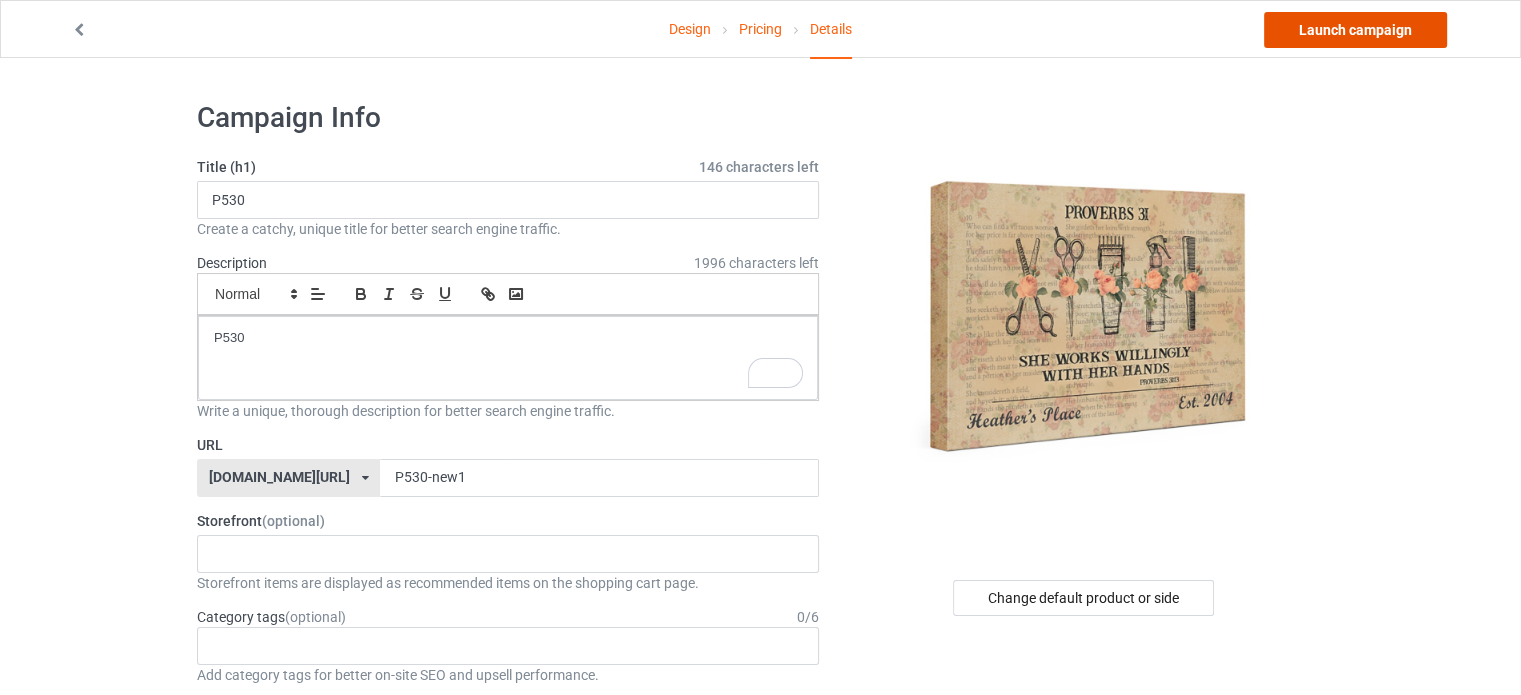 click on "Launch campaign" at bounding box center (1355, 30) 